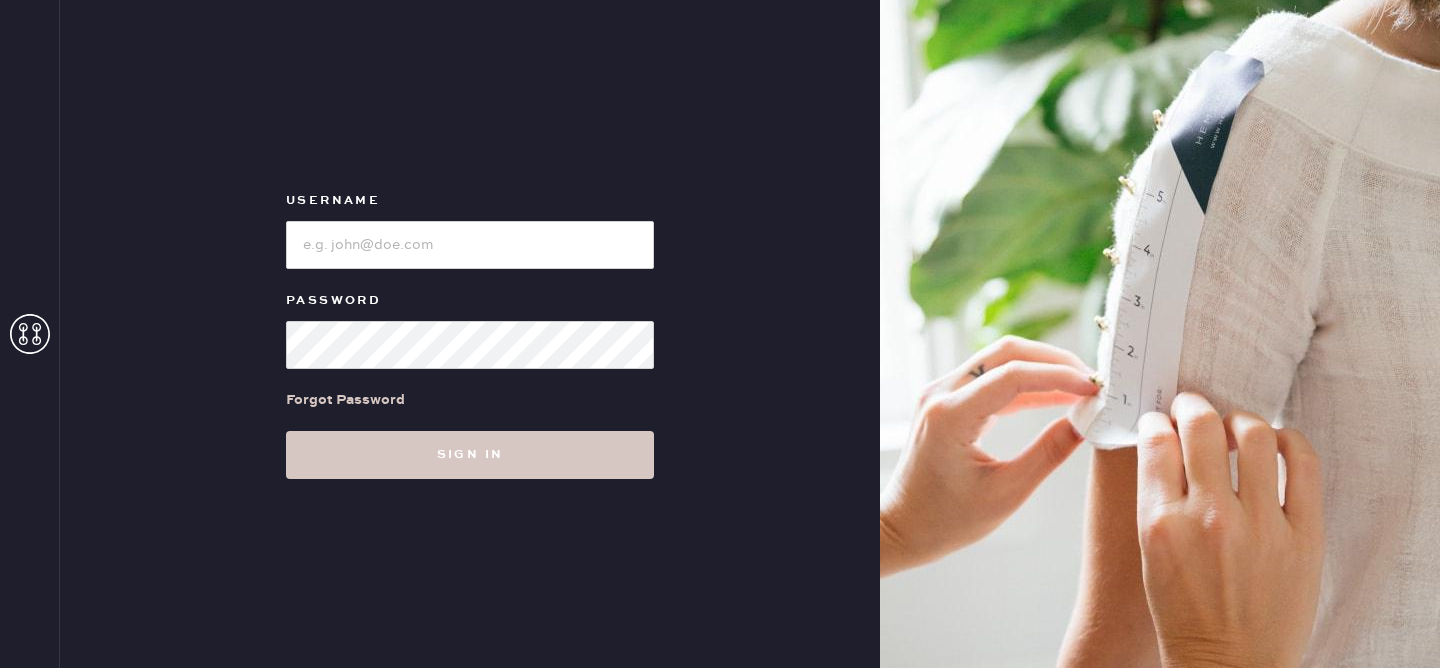 scroll, scrollTop: 0, scrollLeft: 0, axis: both 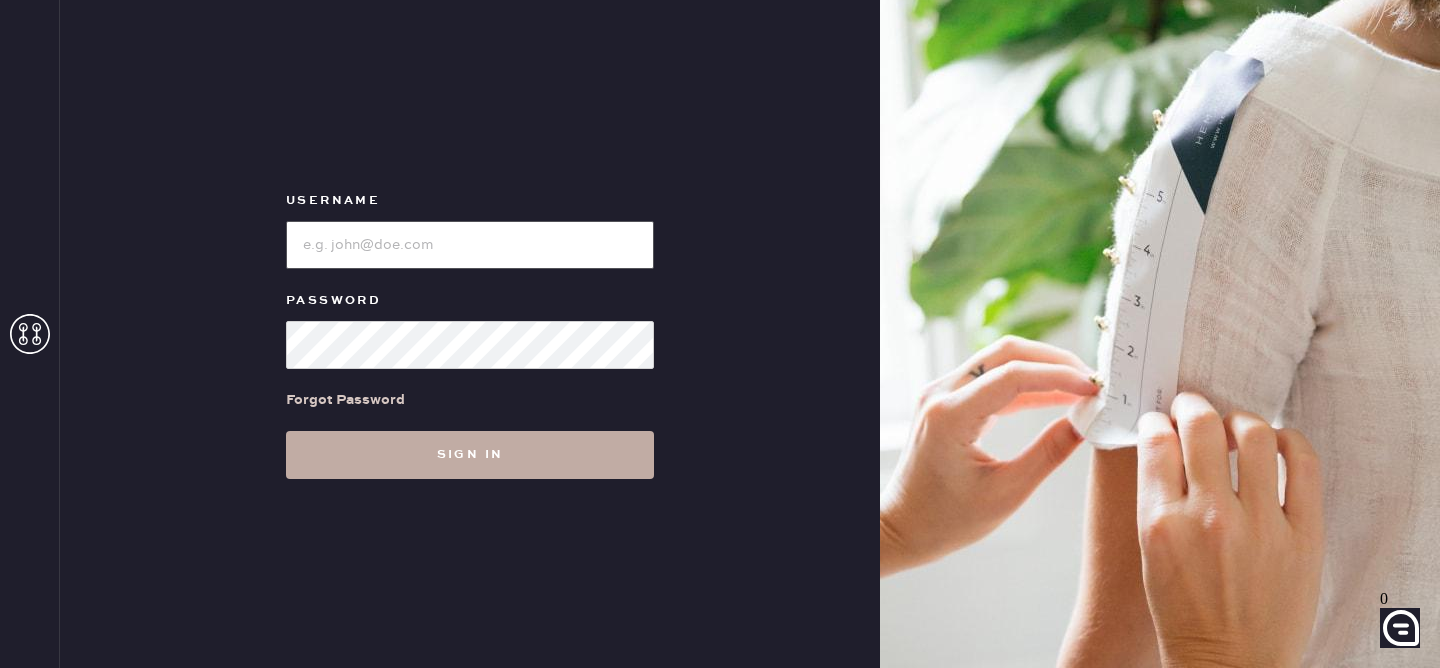 type on "reformationvalencia" 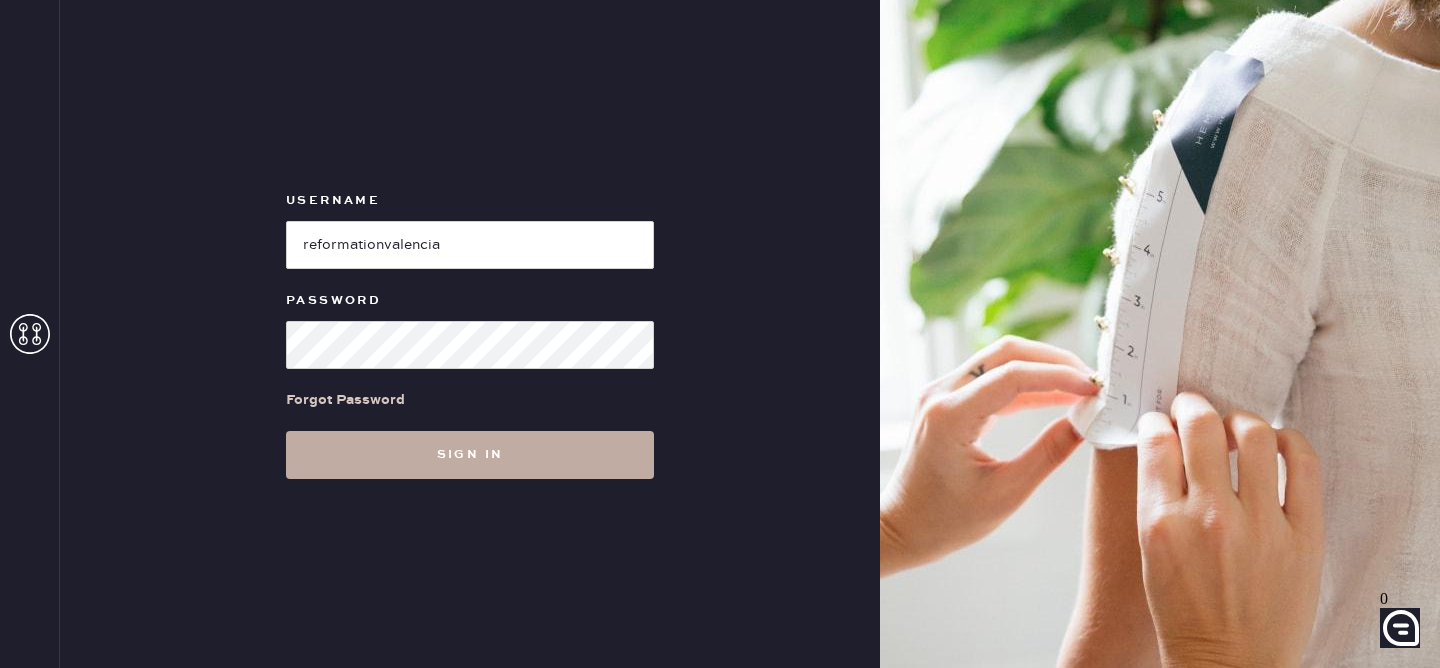 click on "Sign in" at bounding box center (470, 455) 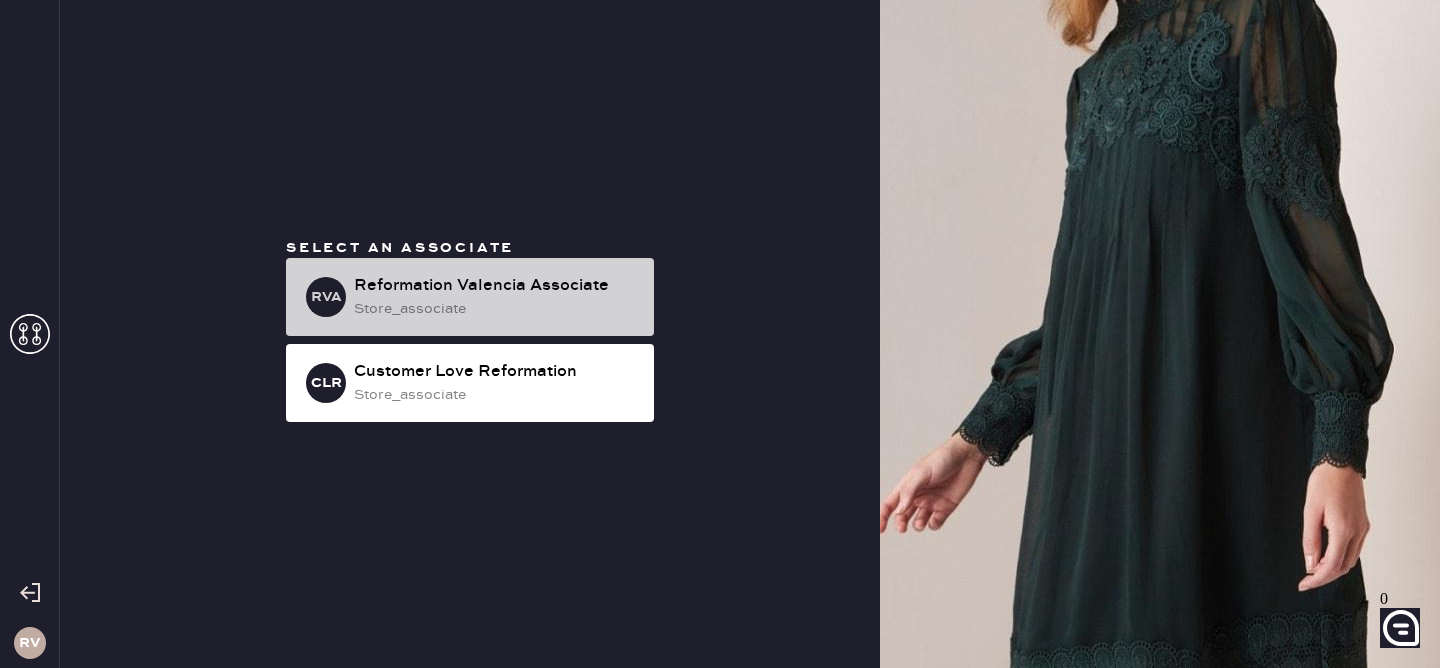 click on "Reformation Valencia Associate" at bounding box center [496, 286] 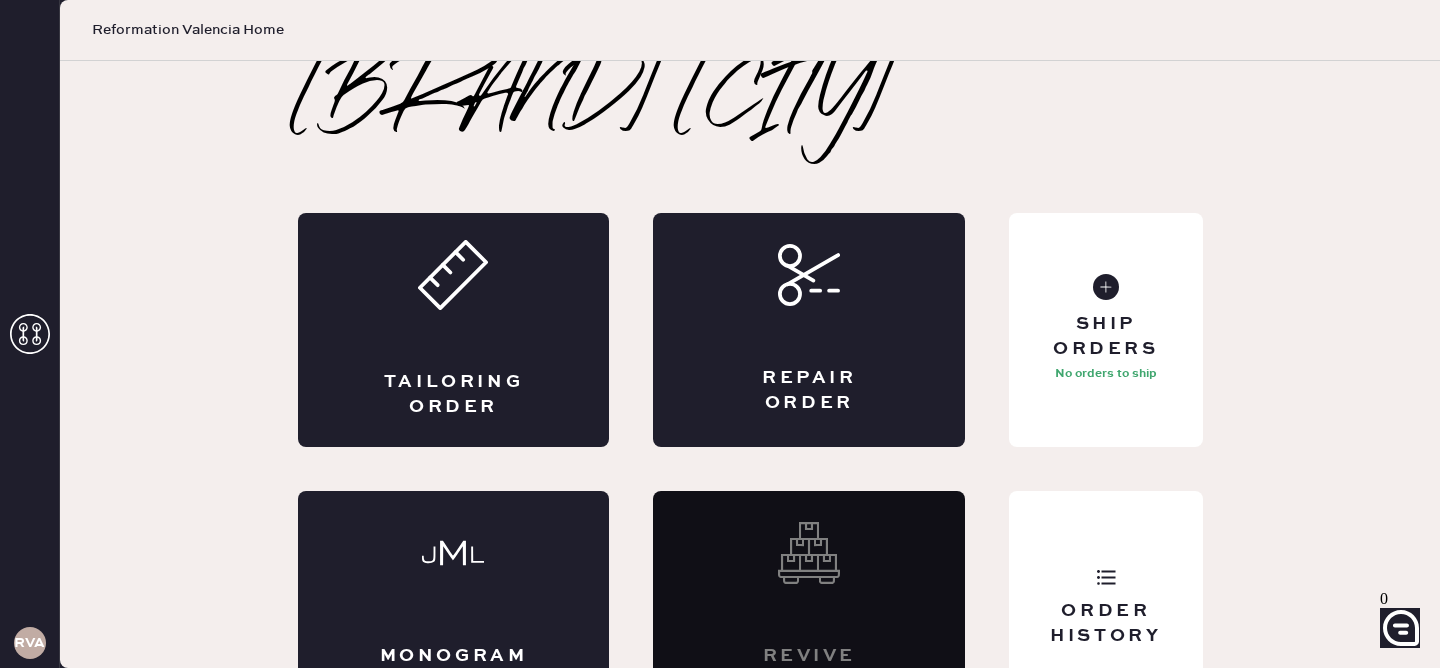 click on "Tailoring Order" at bounding box center [454, 330] 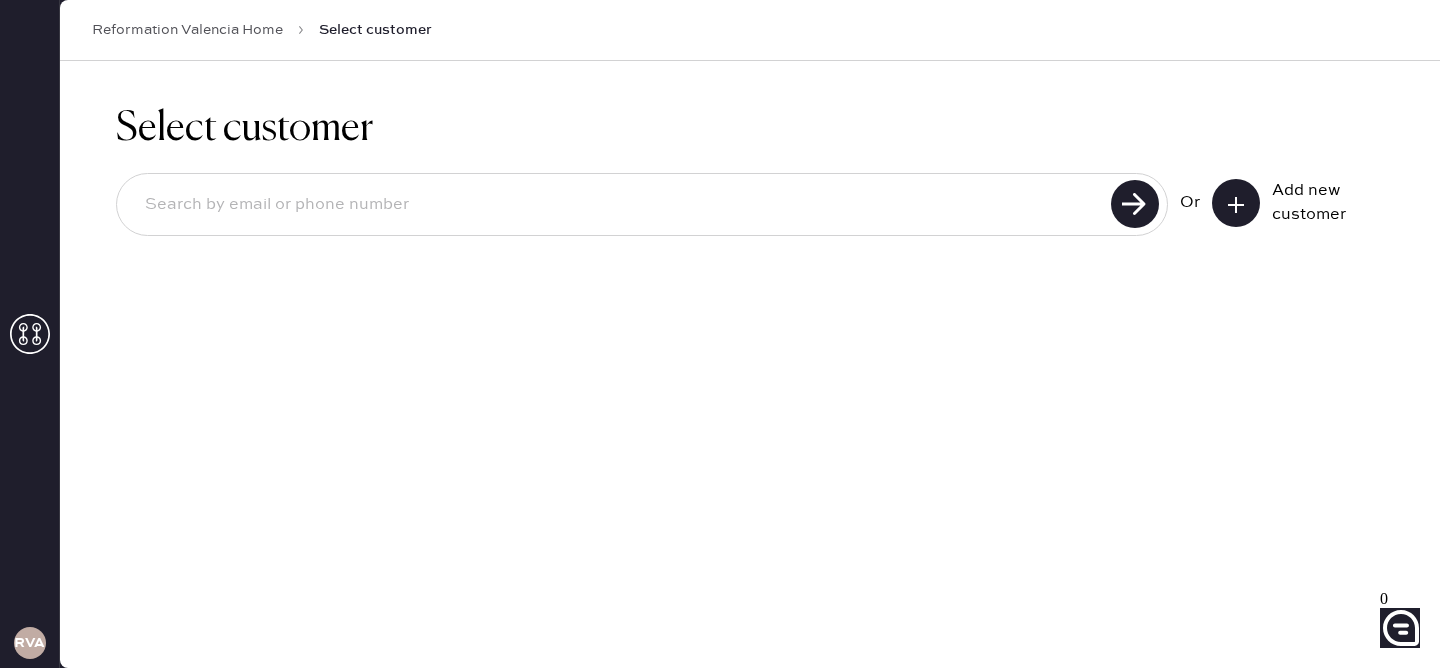 click at bounding box center (1236, 203) 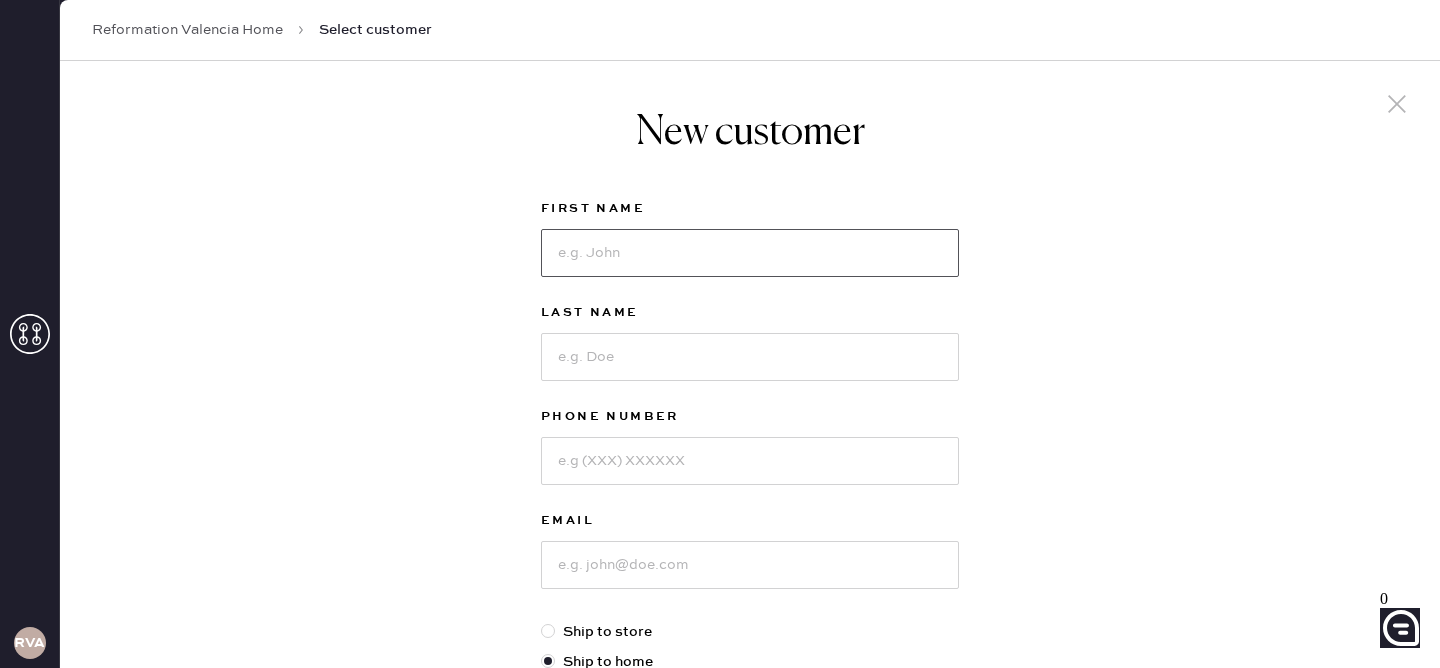 click at bounding box center (750, 253) 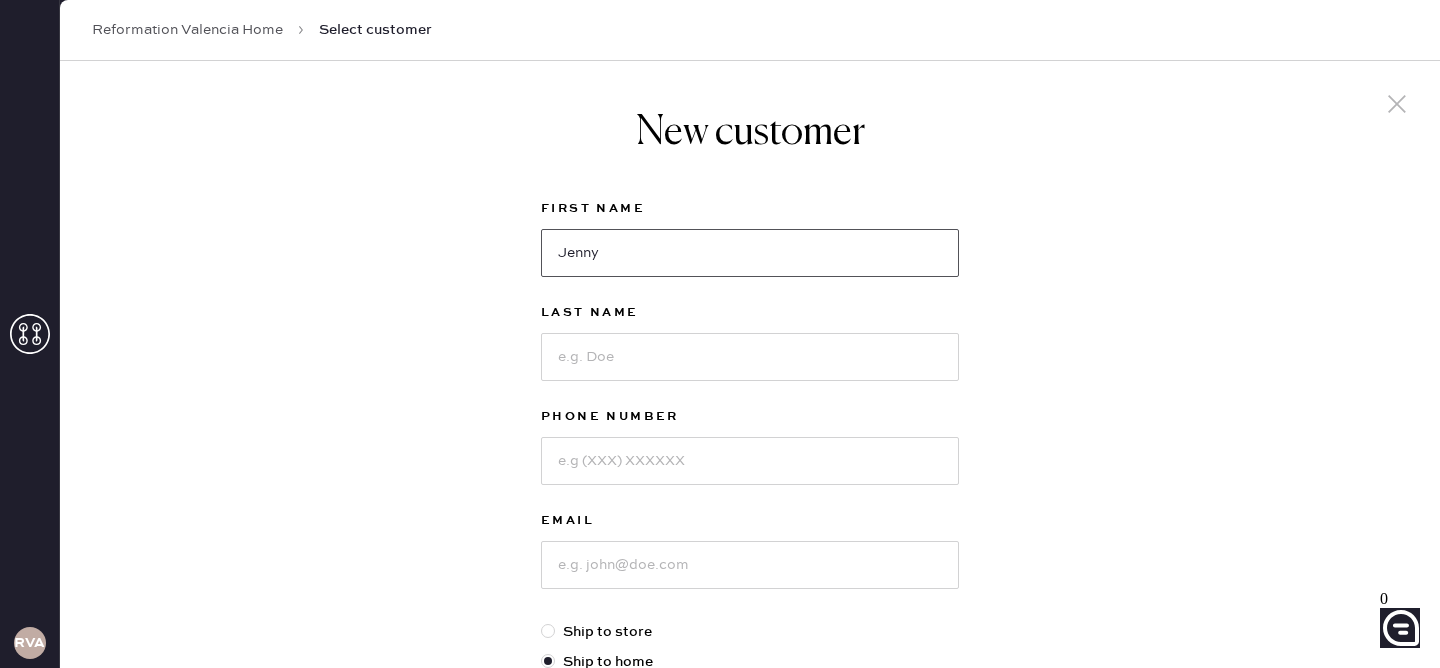 type on "Jenny" 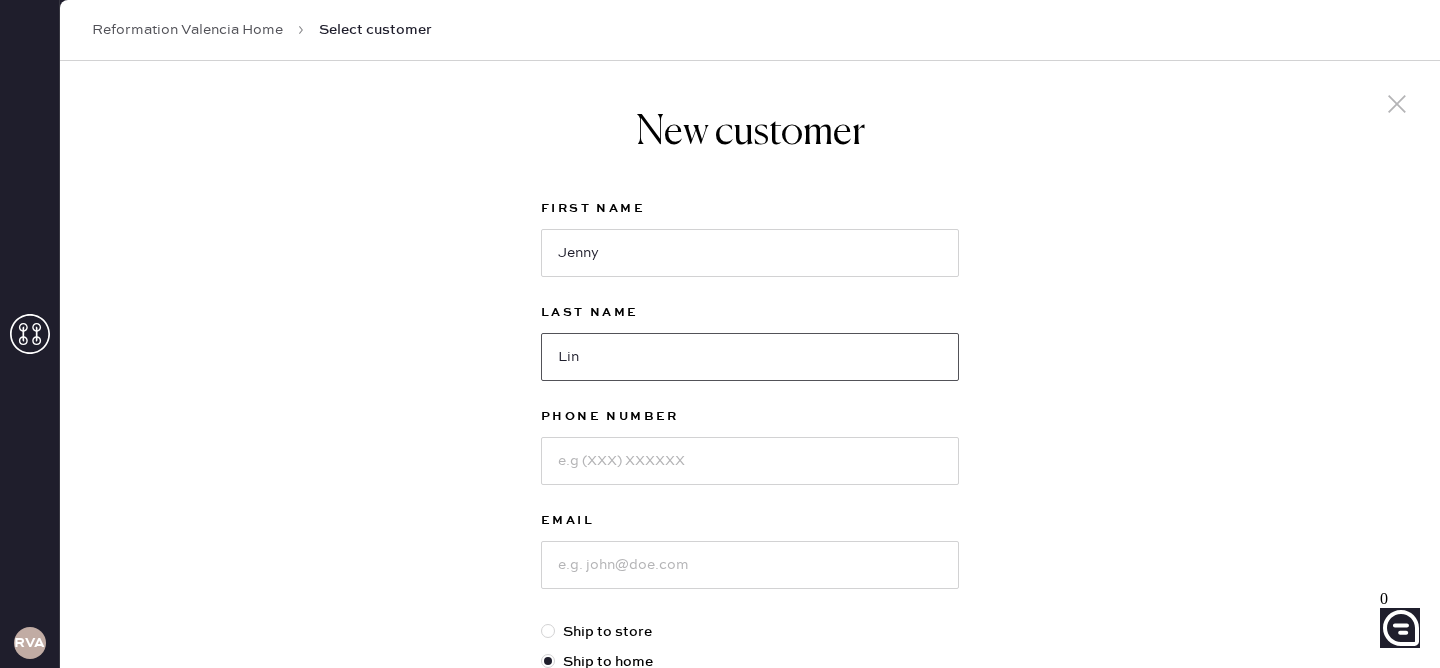 type on "Lin" 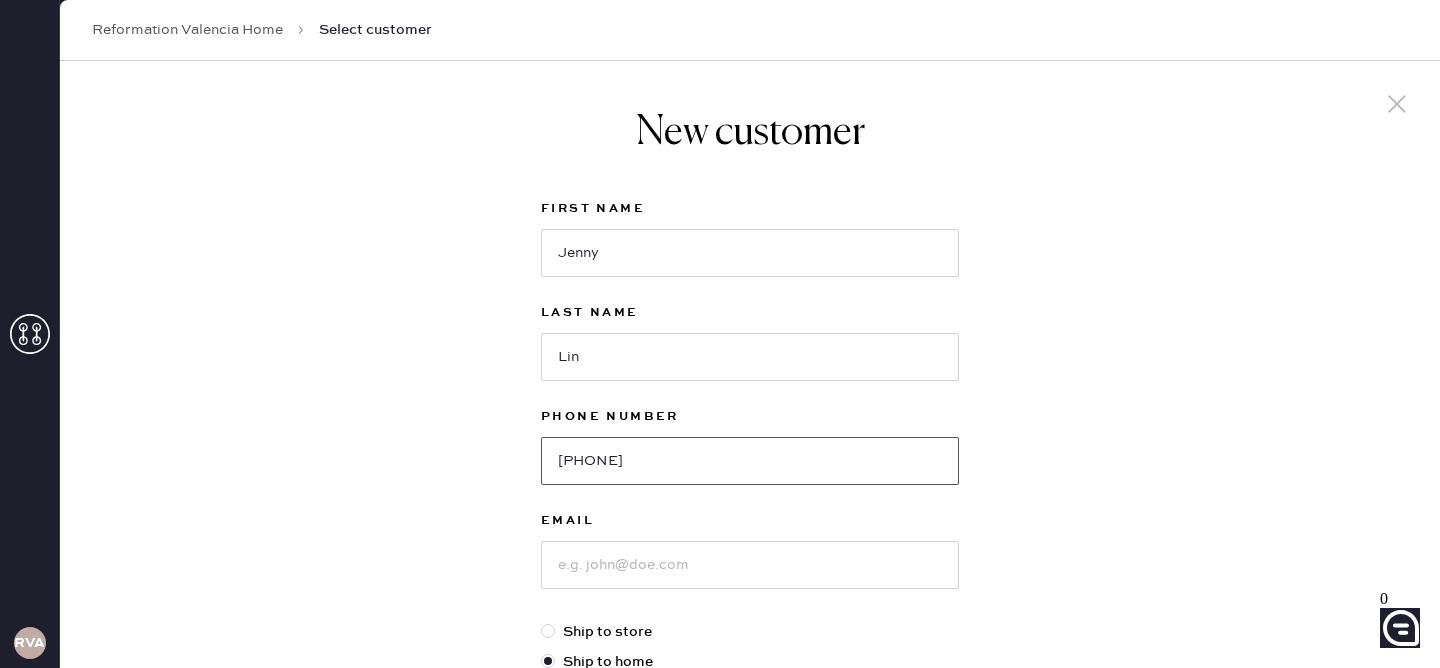 type on "[PHONE]" 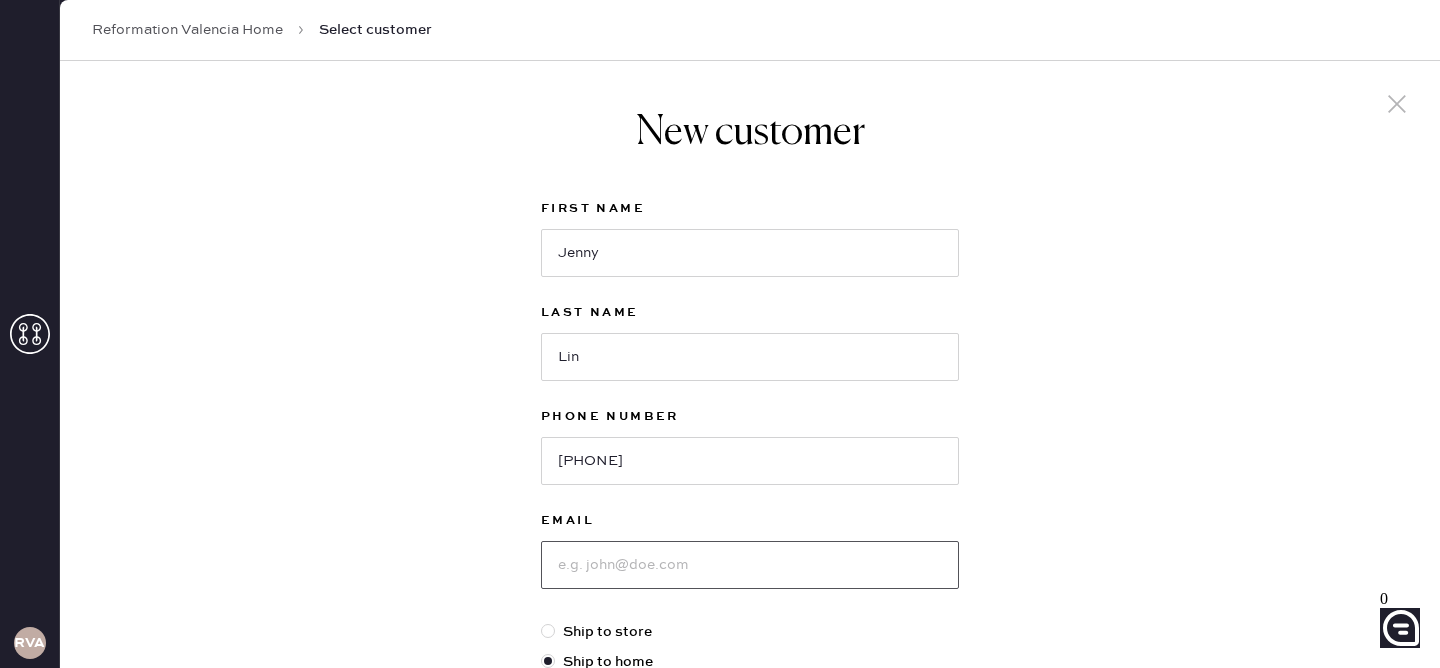 click at bounding box center (750, 565) 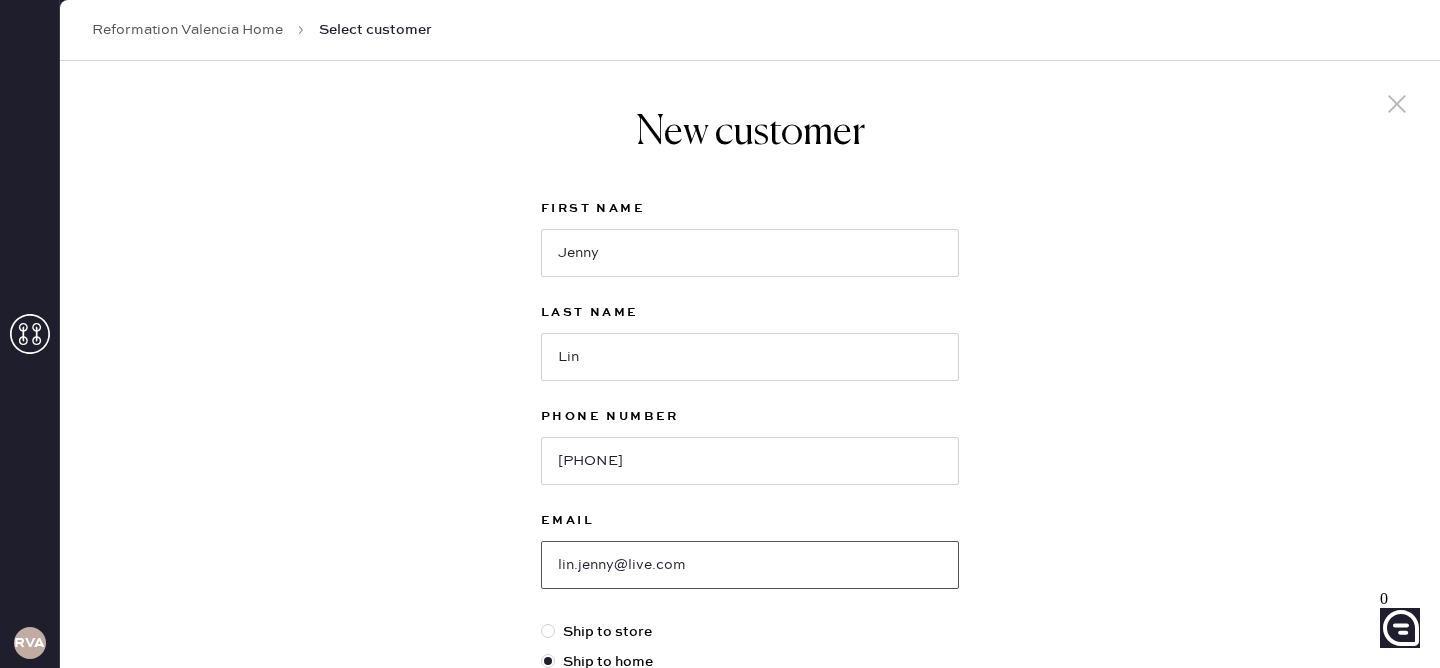 type on "lin.jenny@live.com" 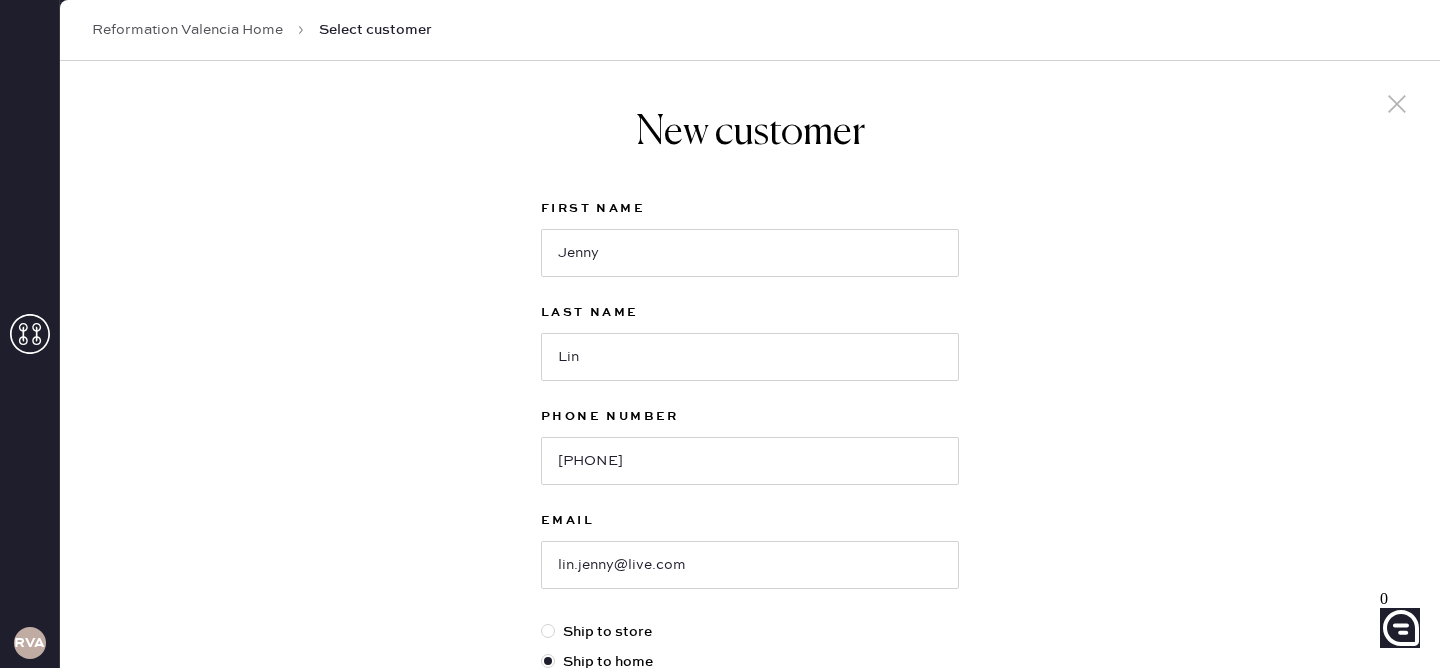 click on "New customer First Name [FIRST] Last Name [LAST] Phone Number [PHONE] Email [EMAIL] Ship to store Ship to home Address Line 1 Address Line 2 City State Select AK AL AR AZ CA CO CT DC DE FL GA HI IA ID IL IN KS KY LA MA MD ME MI MN MO MS MT NC ND NE NH NJ NM NV NY OH OK OR PA RI SC SD TN TX UT VA VT WA WI WV WY ZIP Code Next" at bounding box center [750, 681] 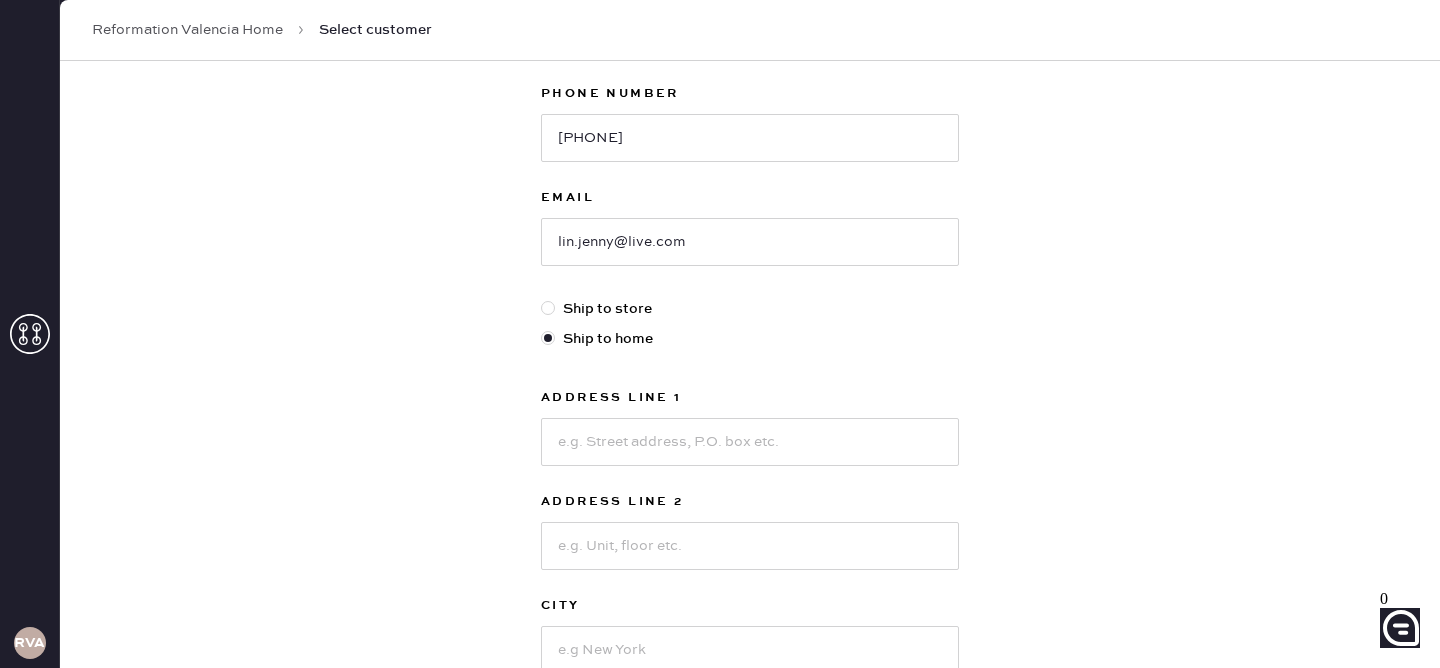 scroll, scrollTop: 312, scrollLeft: 0, axis: vertical 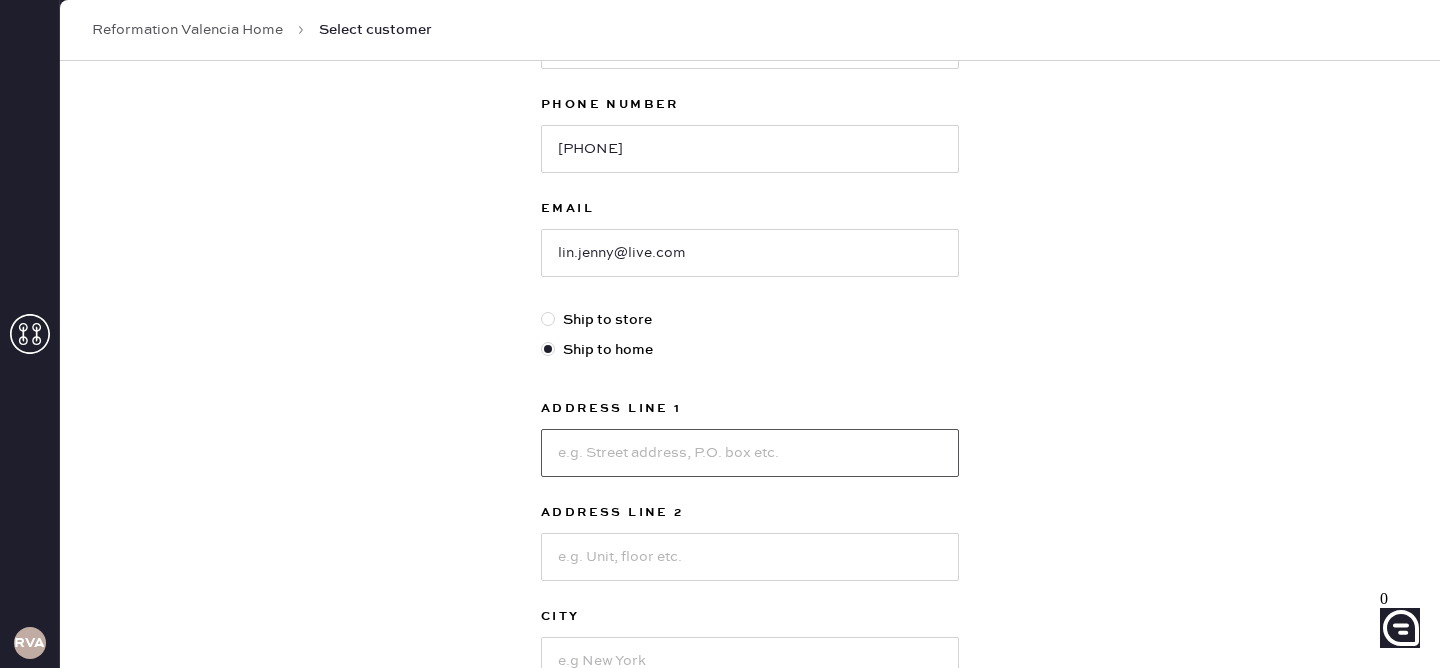 click at bounding box center (750, 453) 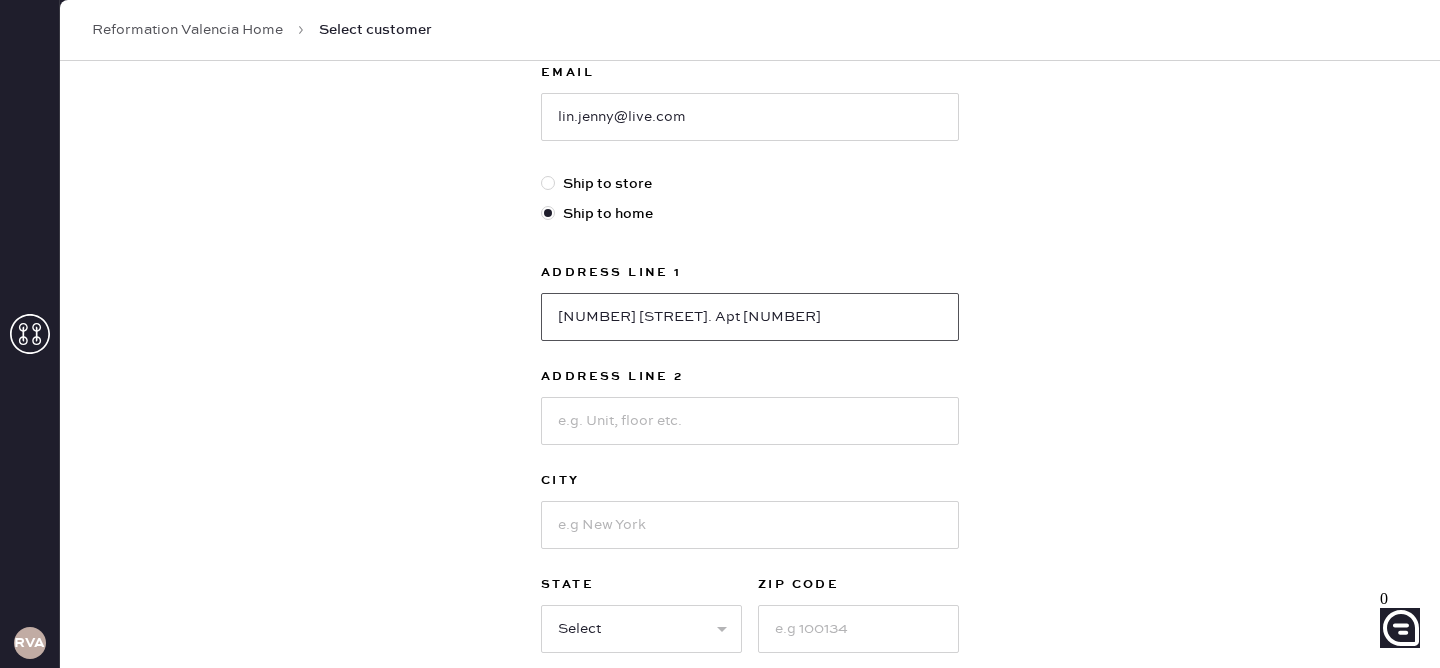 scroll, scrollTop: 458, scrollLeft: 0, axis: vertical 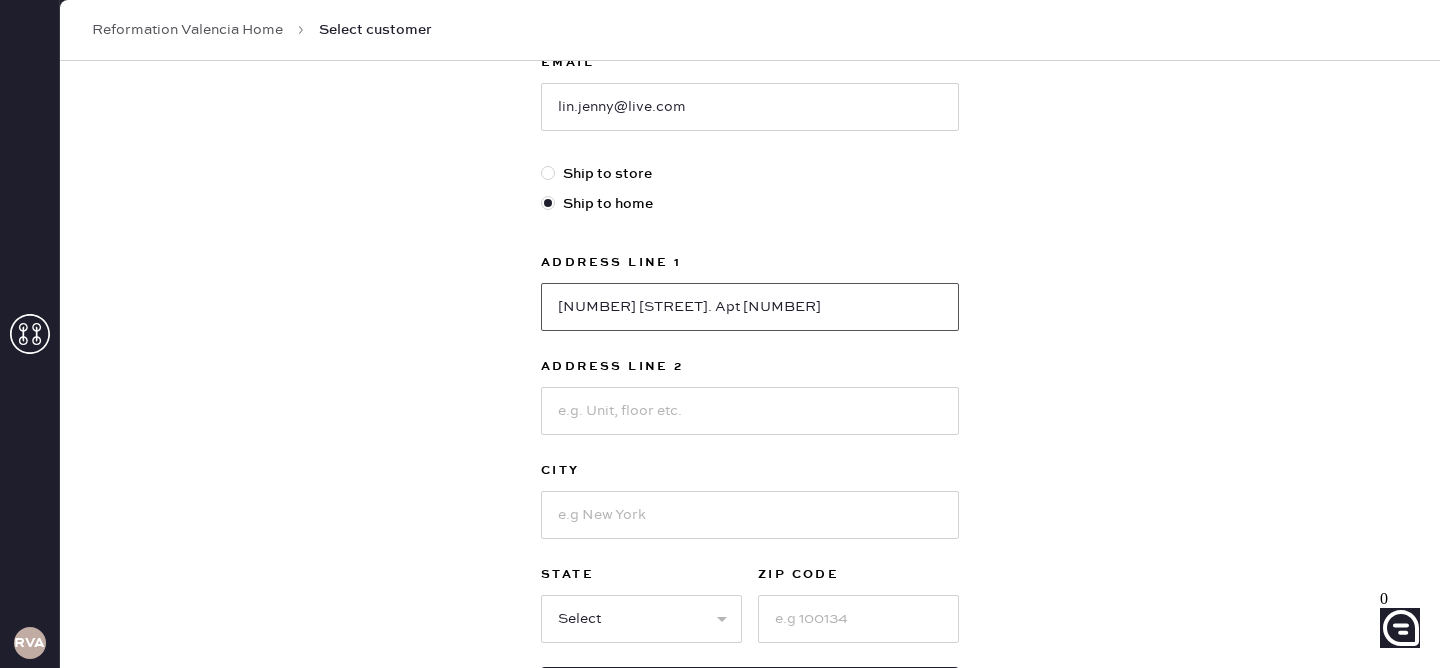 type on "[NUMBER] [STREET]. Apt [NUMBER]" 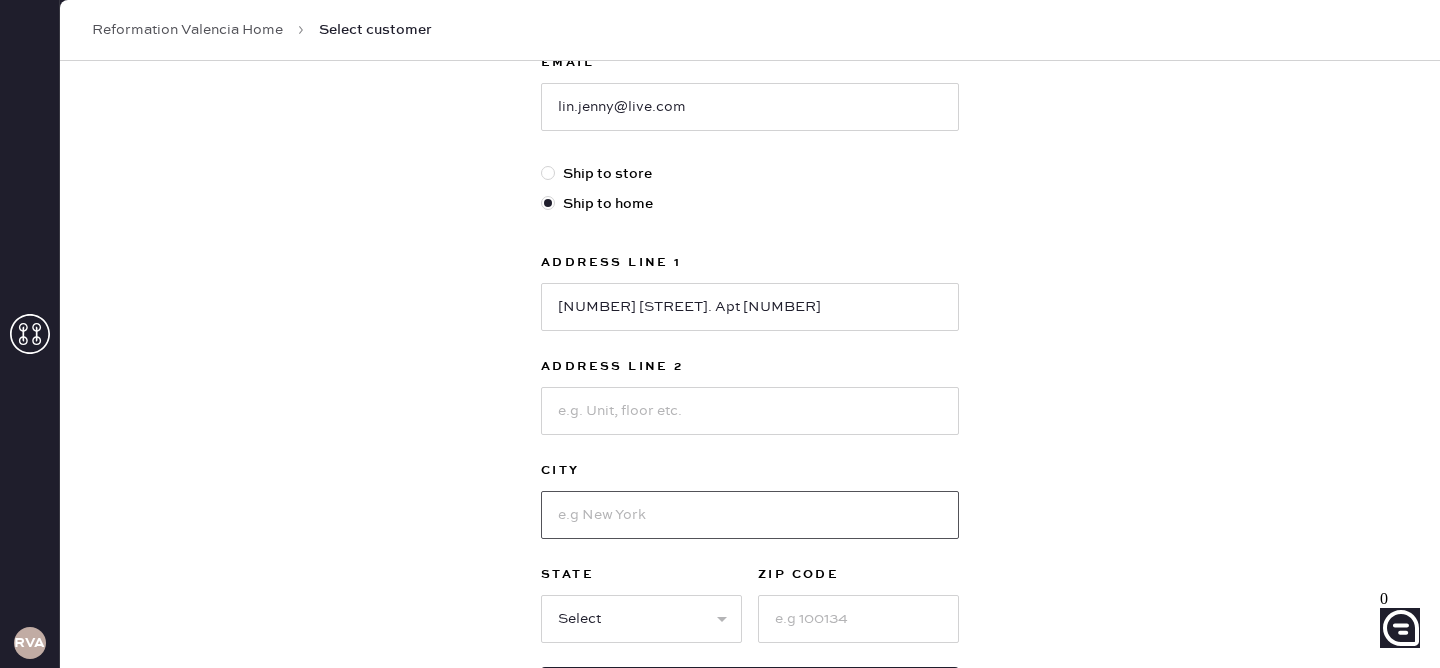 click at bounding box center (750, 515) 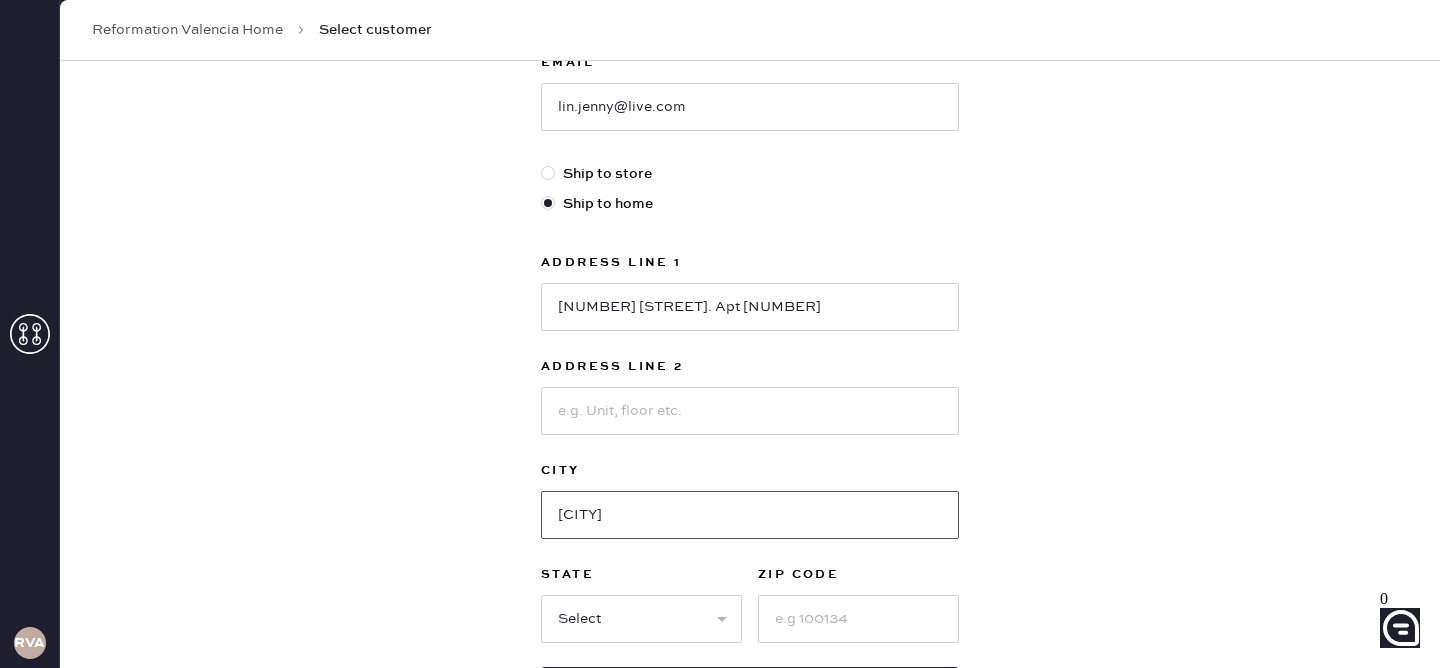 type on "[CITY]" 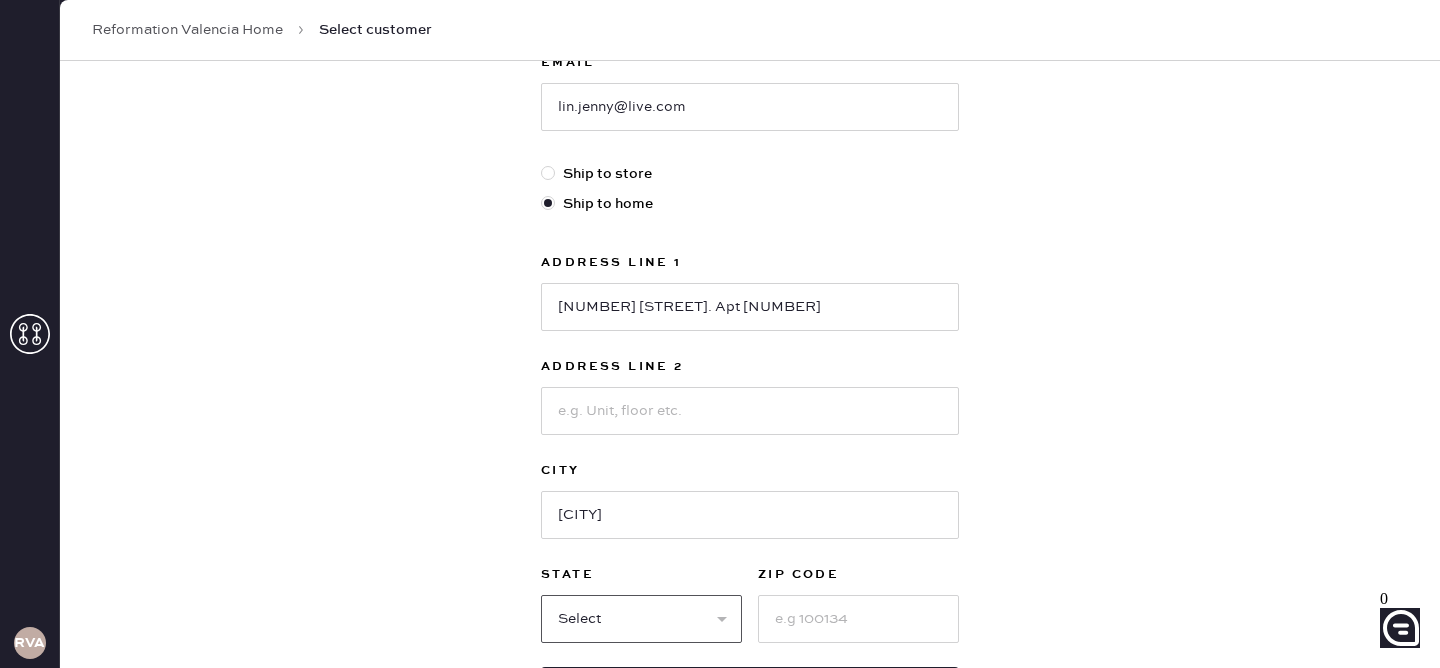 select on "CA" 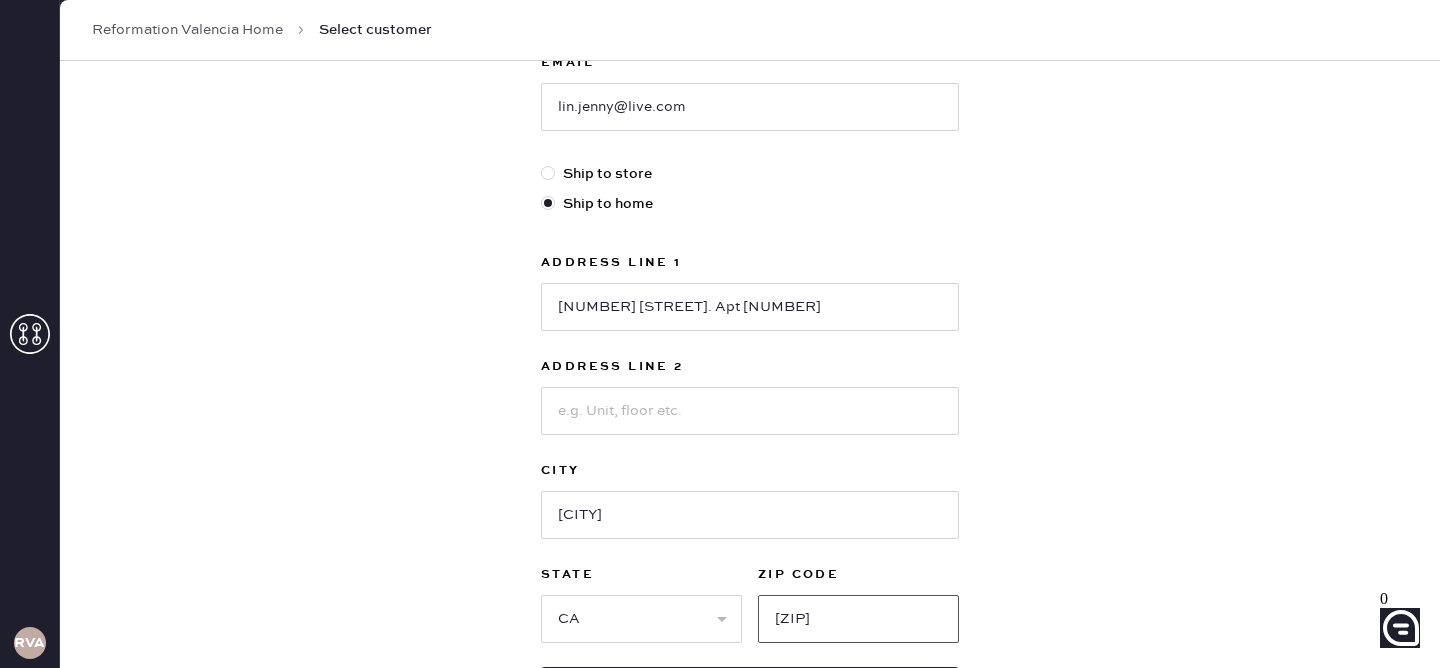 type on "[ZIP]" 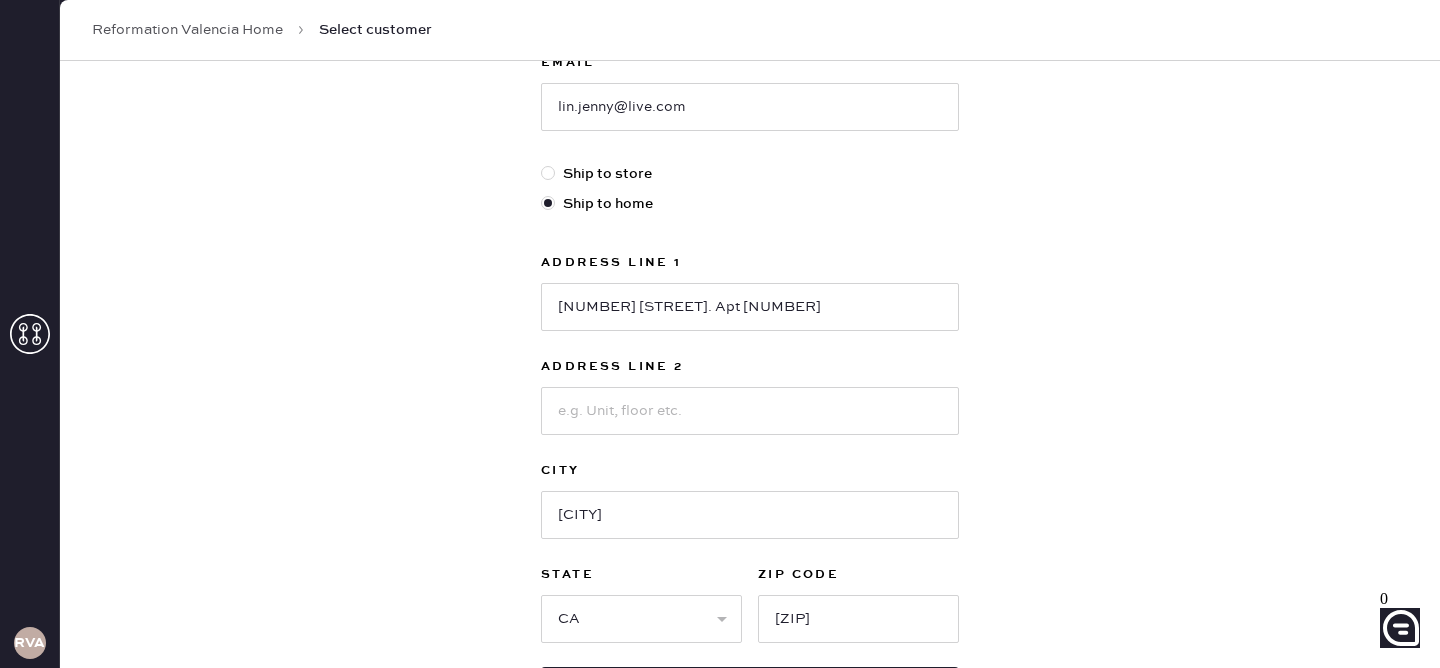click on "New customer First Name [FIRST] Last Name [LAST] Phone Number [PHONE] Email [EMAIL] Ship to store Ship to home Address Line 1 [NUMBER] [STREET], Apt [APT] Address Line 2 City [CITY] State Select AK AL AR AZ CA CO CT DC DE FL GA HI IA ID IL IN KS KY LA MA MD ME MI MN MO MS MT NC ND NE NH NJ NM NV NY OH OK OR PA RI SC SD TN TX UT VA VT WA WI WV WY ZIP Code [ZIP] Next" at bounding box center (750, 223) 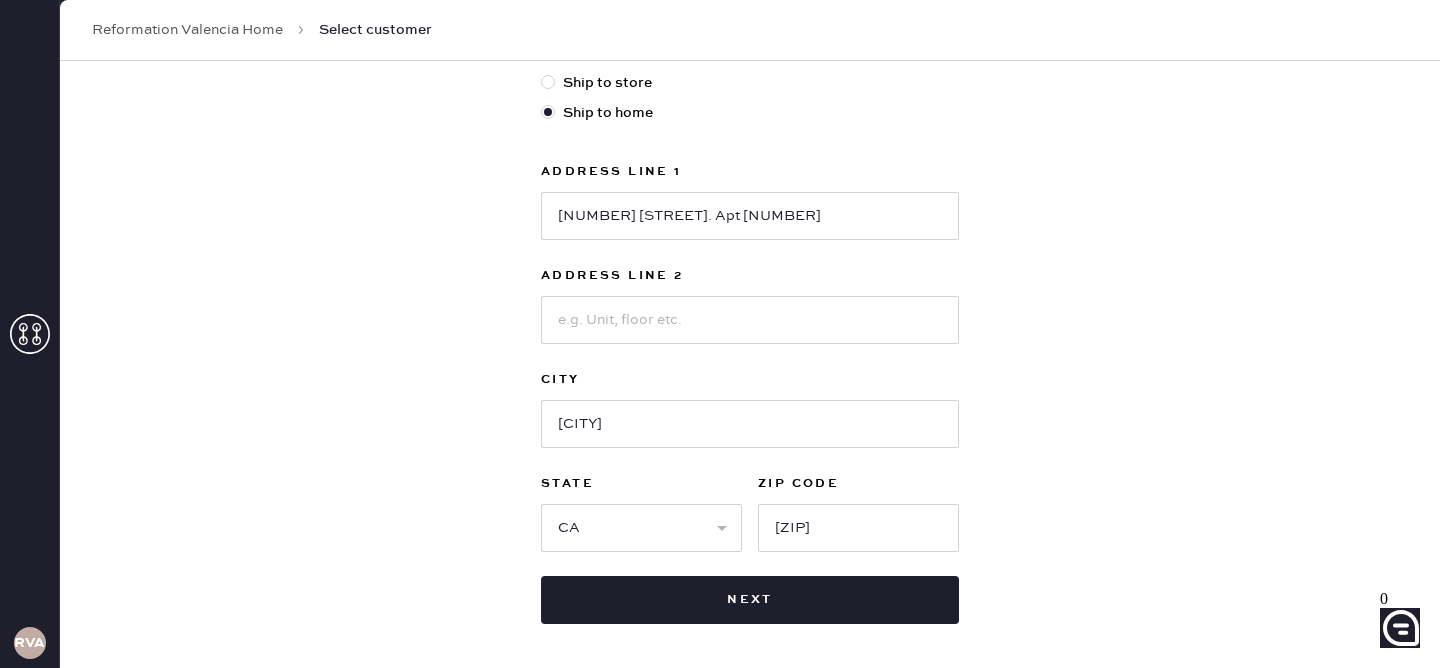 scroll, scrollTop: 552, scrollLeft: 0, axis: vertical 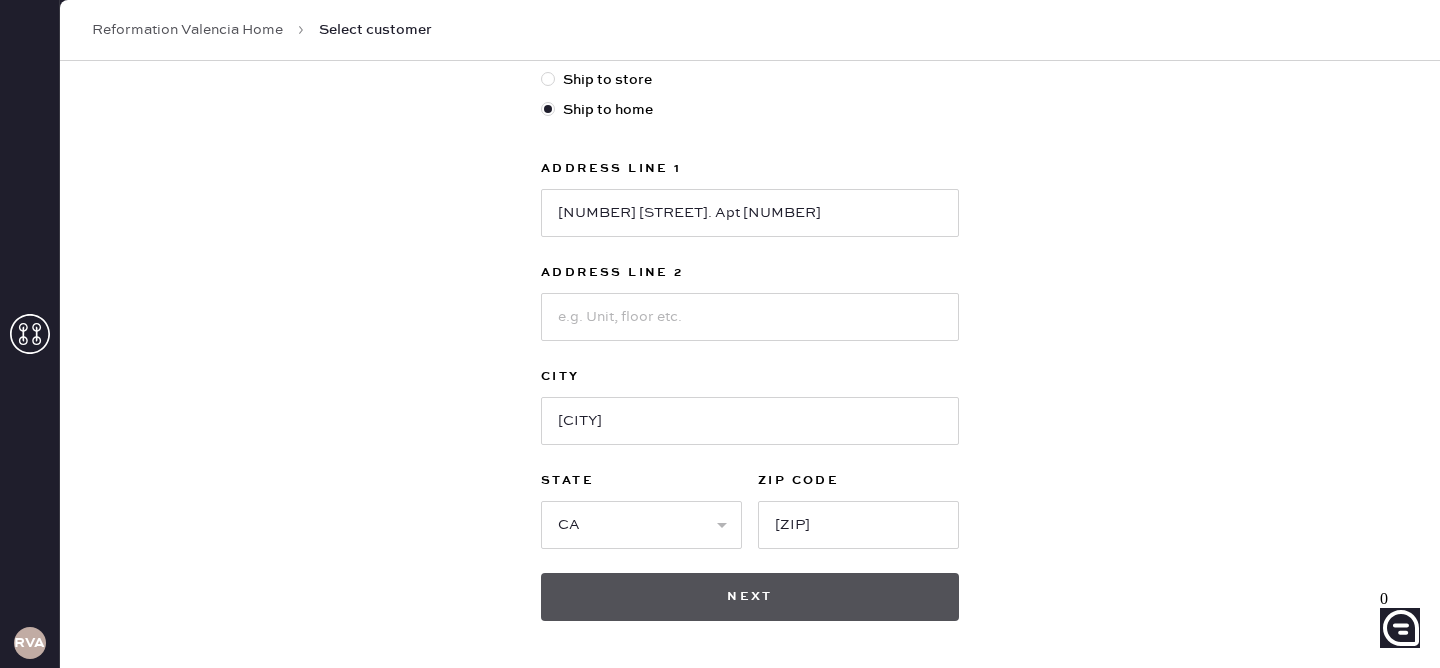 click on "Next" at bounding box center [750, 597] 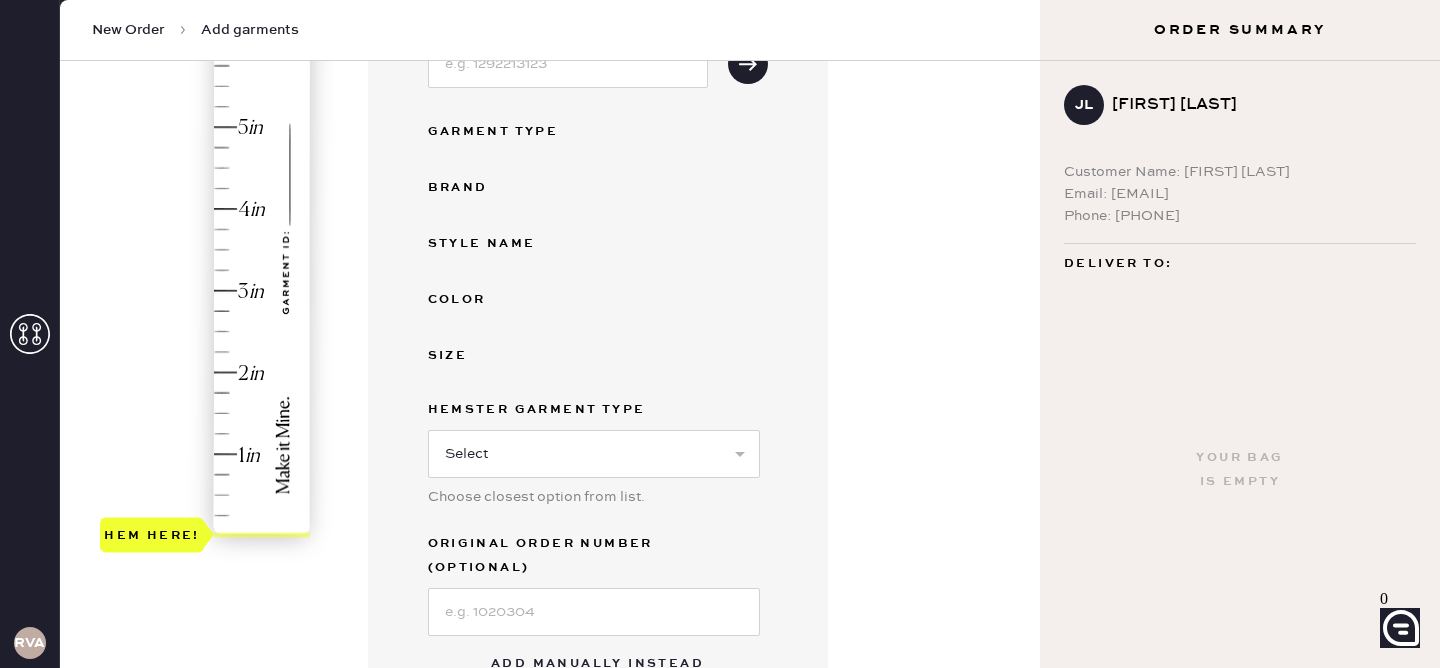 scroll, scrollTop: 446, scrollLeft: 0, axis: vertical 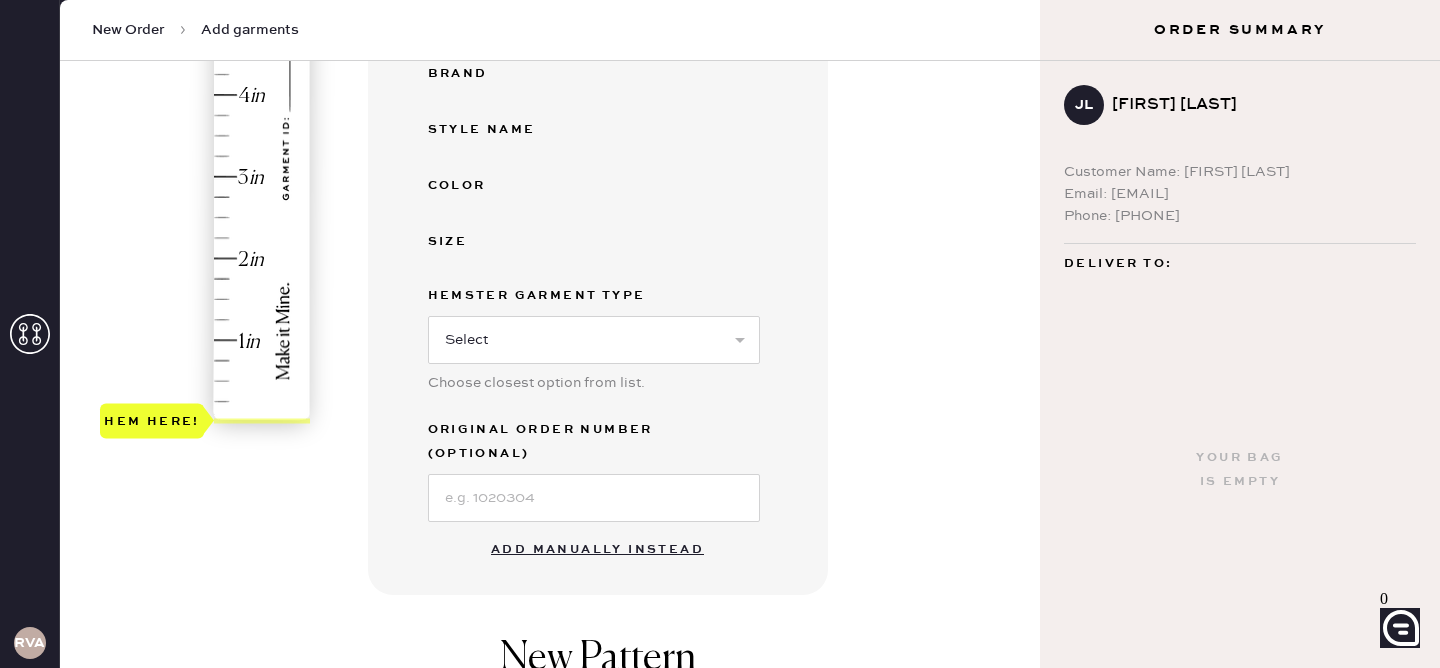 click on "Add manually instead" at bounding box center [597, 550] 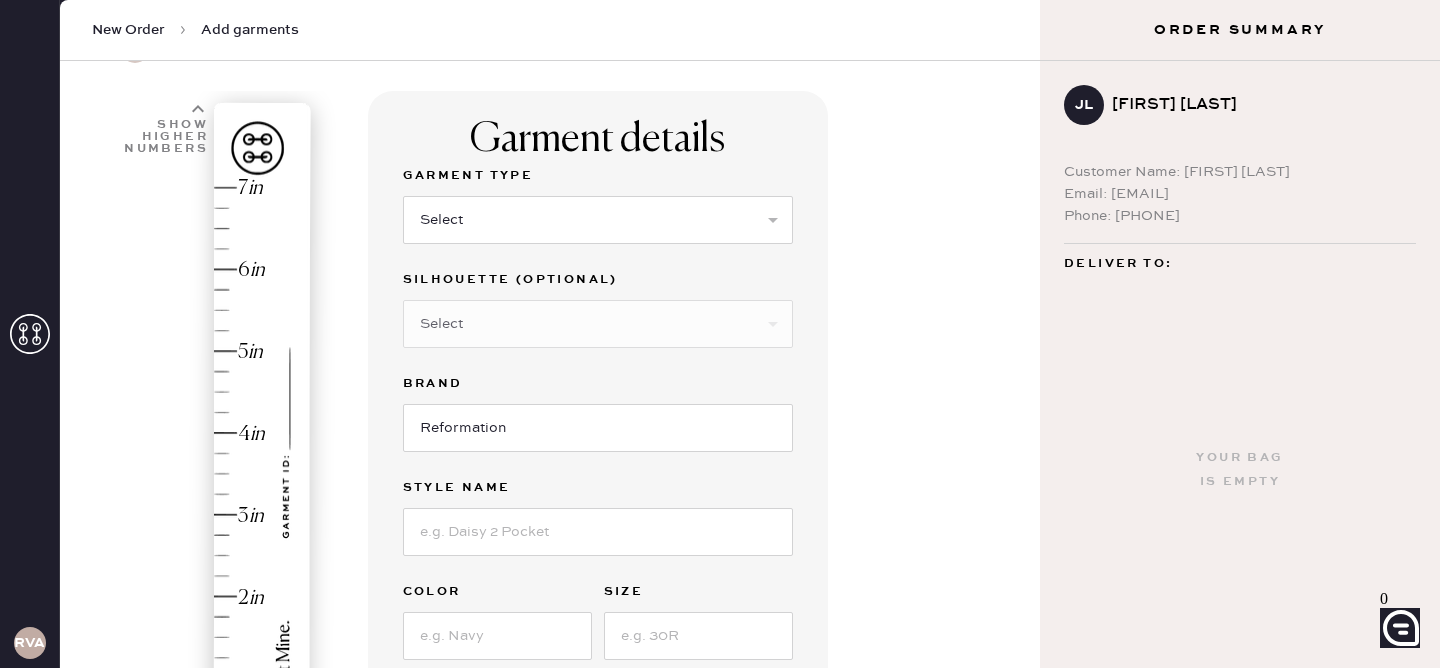scroll, scrollTop: 99, scrollLeft: 0, axis: vertical 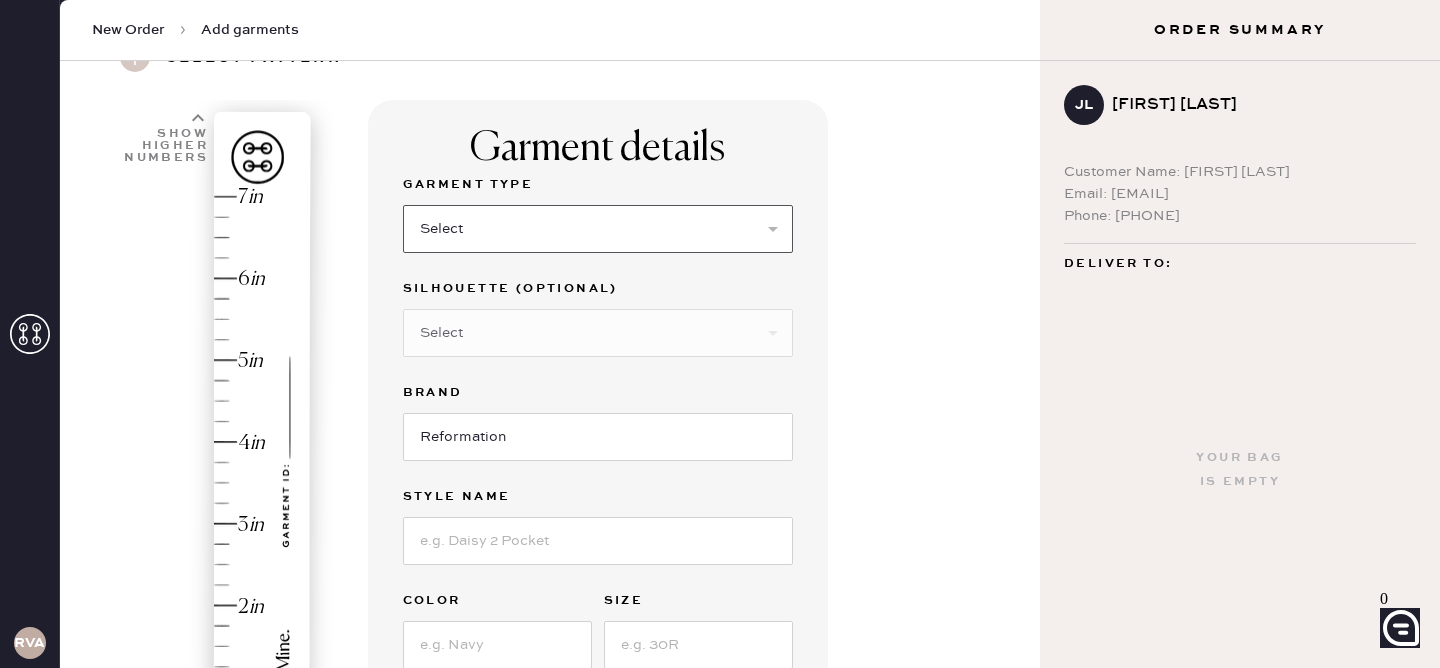 click on "Select Basic Skirt Jeans Leggings Pants Shorts Basic Sleeved Dress Basic Sleeveless Dress Basic Strap Dress Strap Jumpsuit Button Down Top Sleeved Top Sleeveless Top" at bounding box center (598, 229) 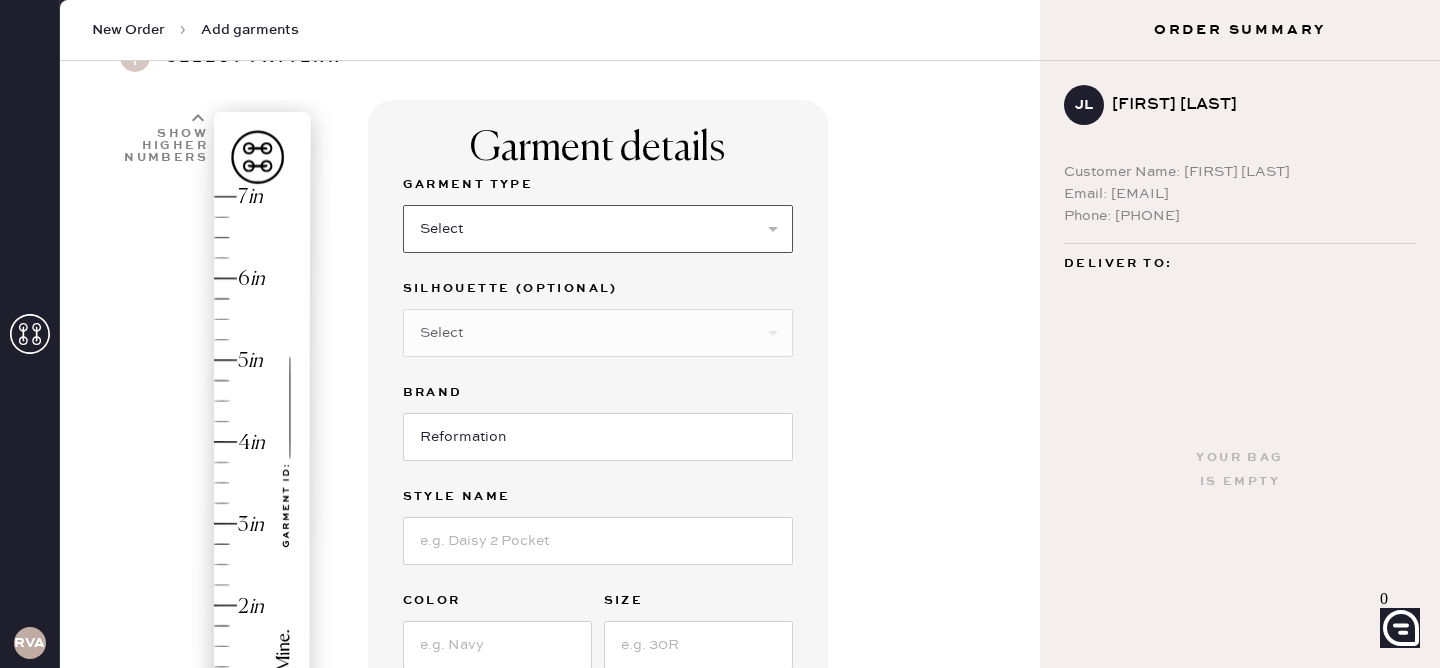 select on "2" 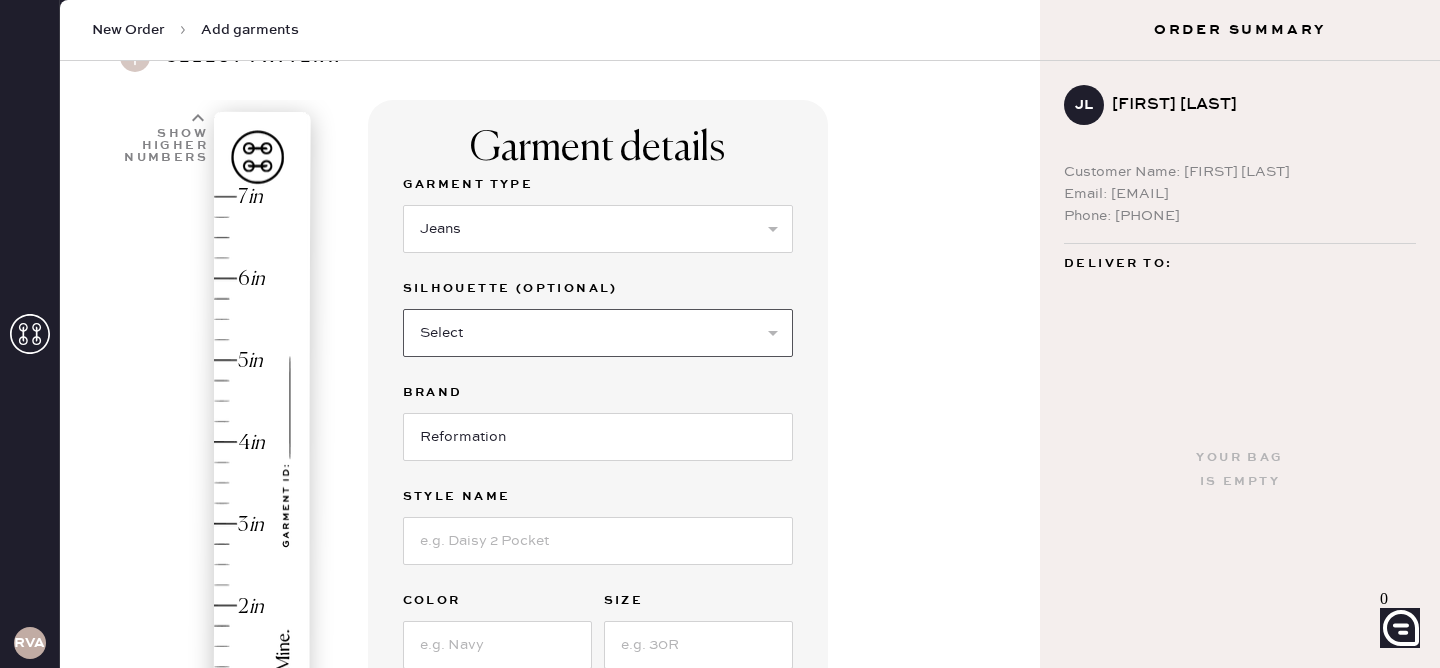 click on "Select Shorts Cropped Flare Boot Cut Straight Skinny Other" at bounding box center (598, 333) 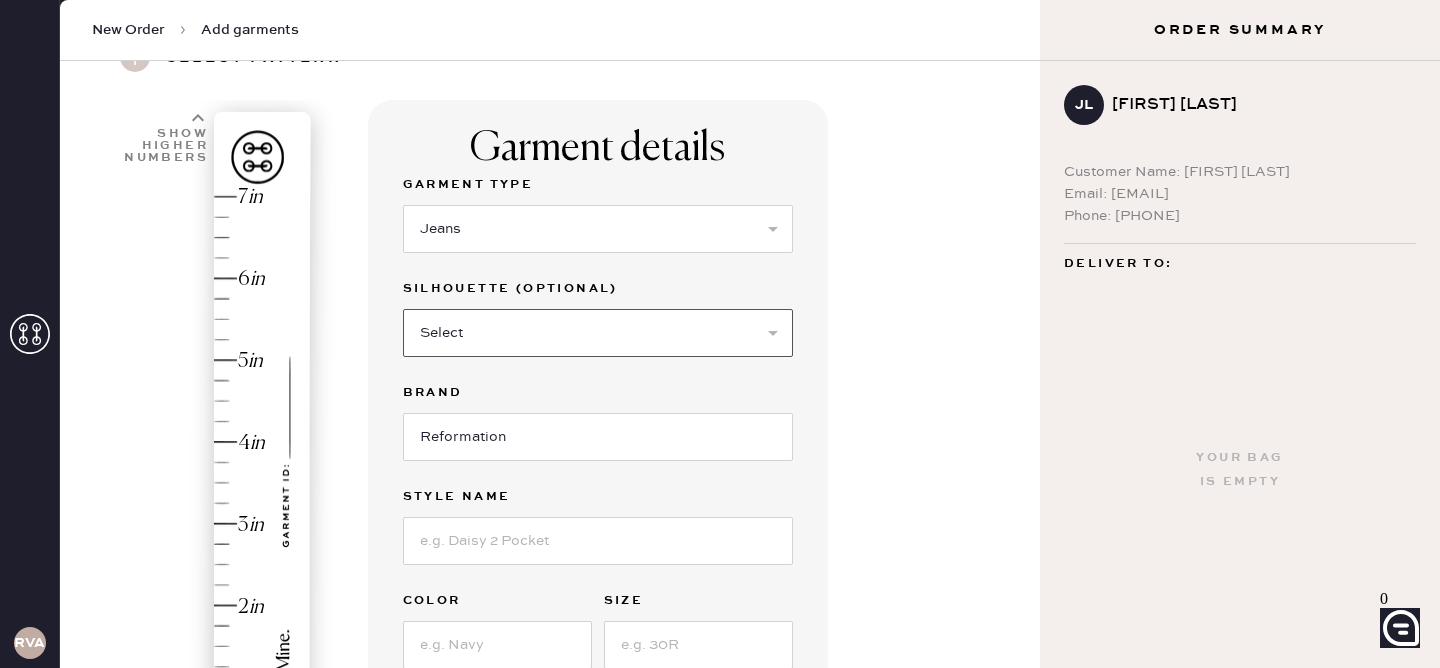 select on "7" 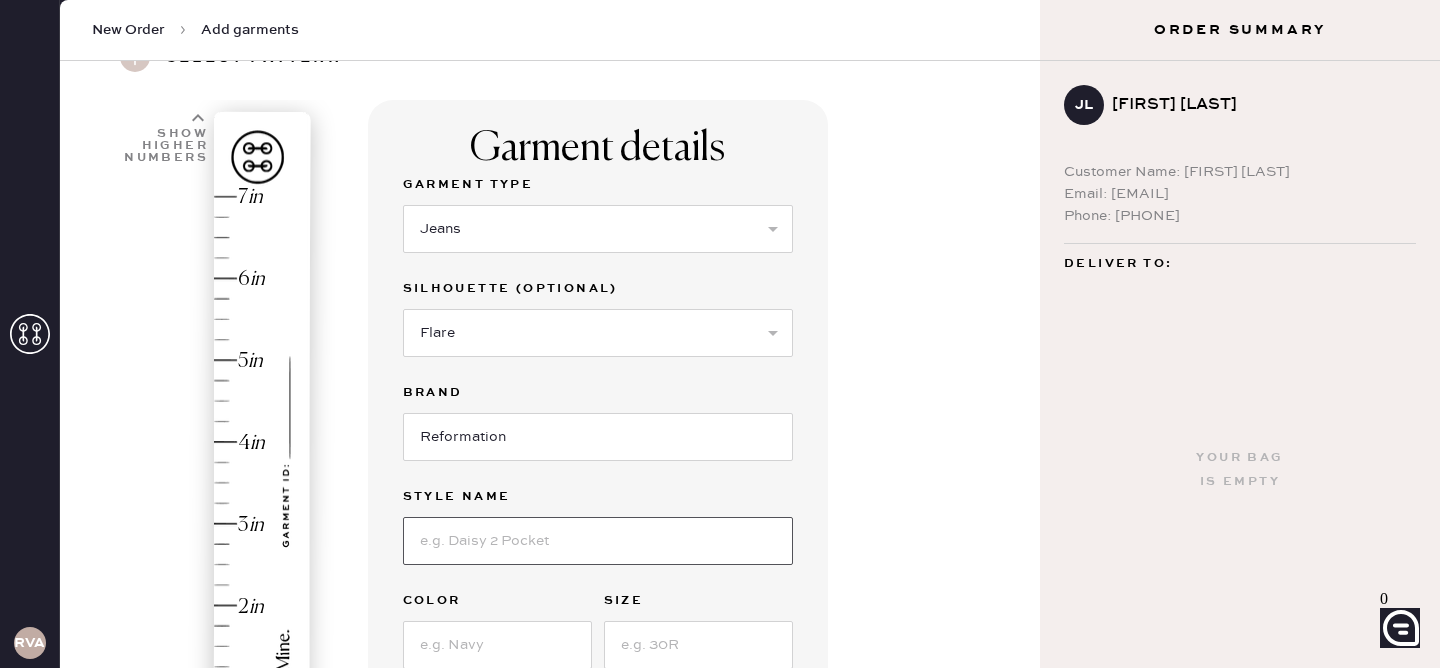 click at bounding box center (598, 541) 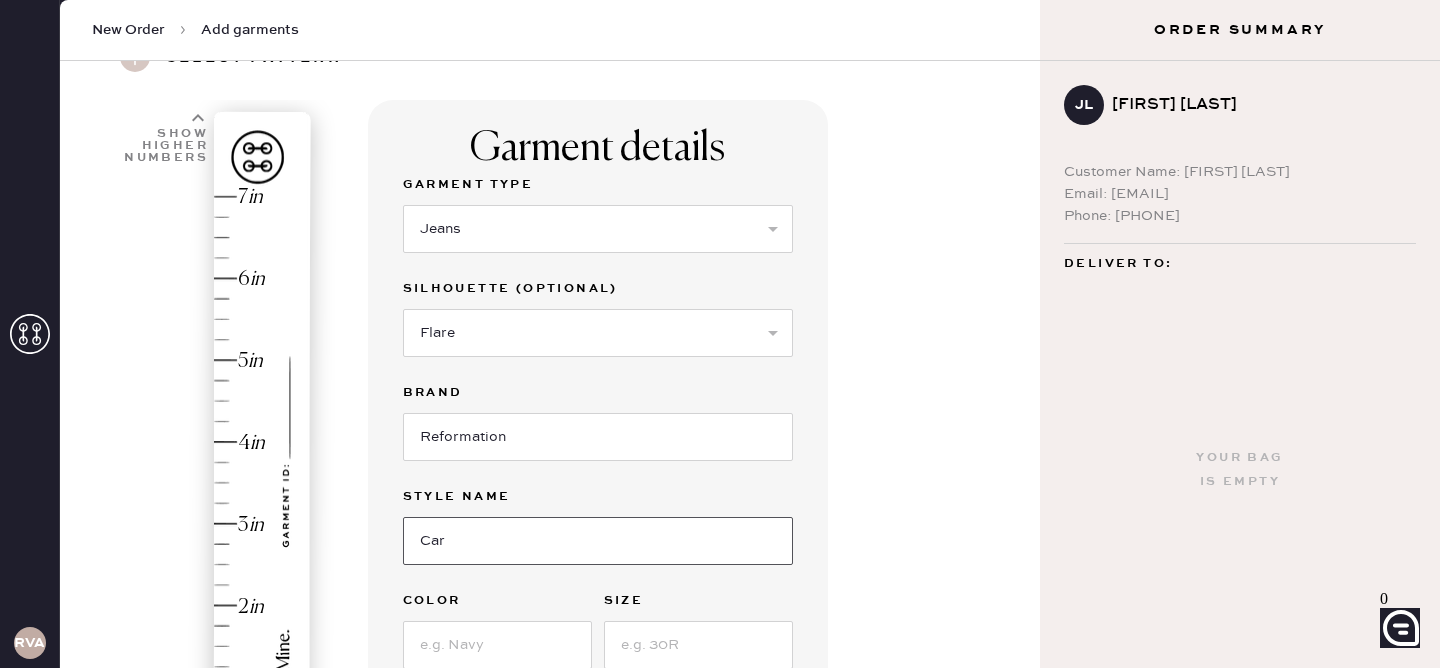 type on "Cary Low Rise Slouchy Wide Leg Jeans" 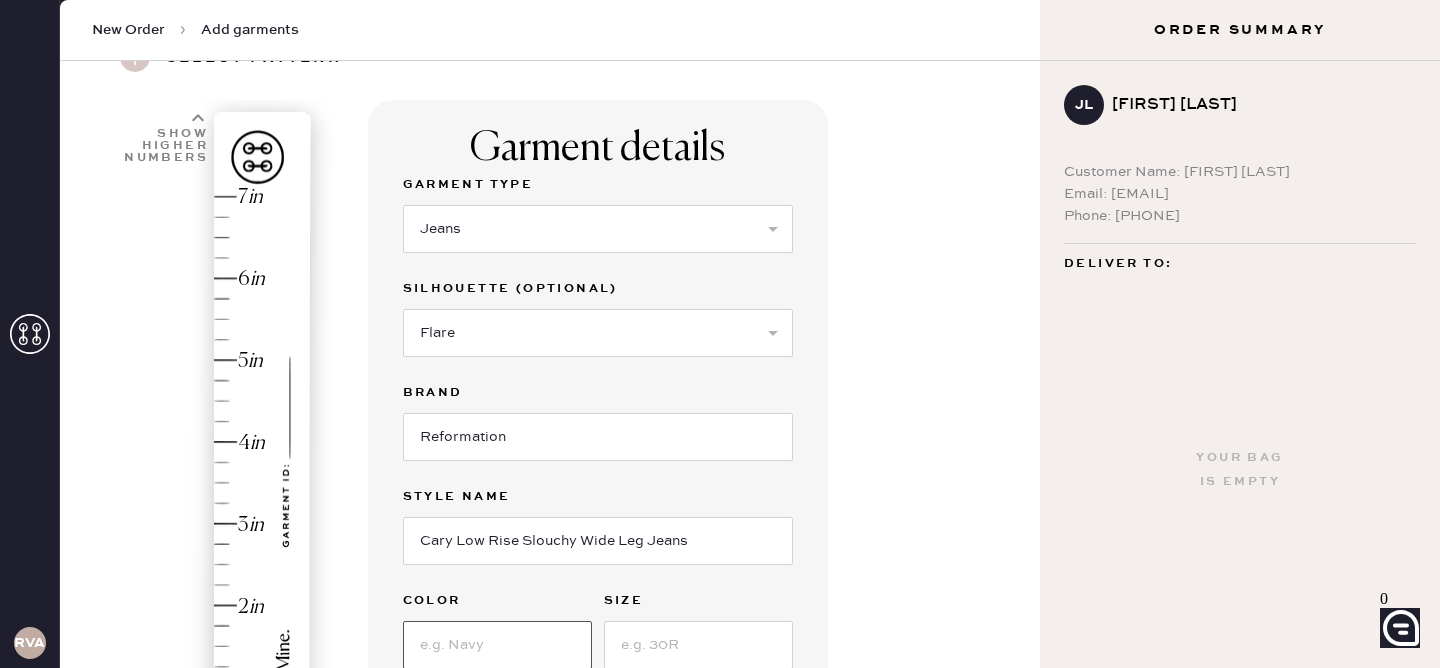 click at bounding box center [497, 645] 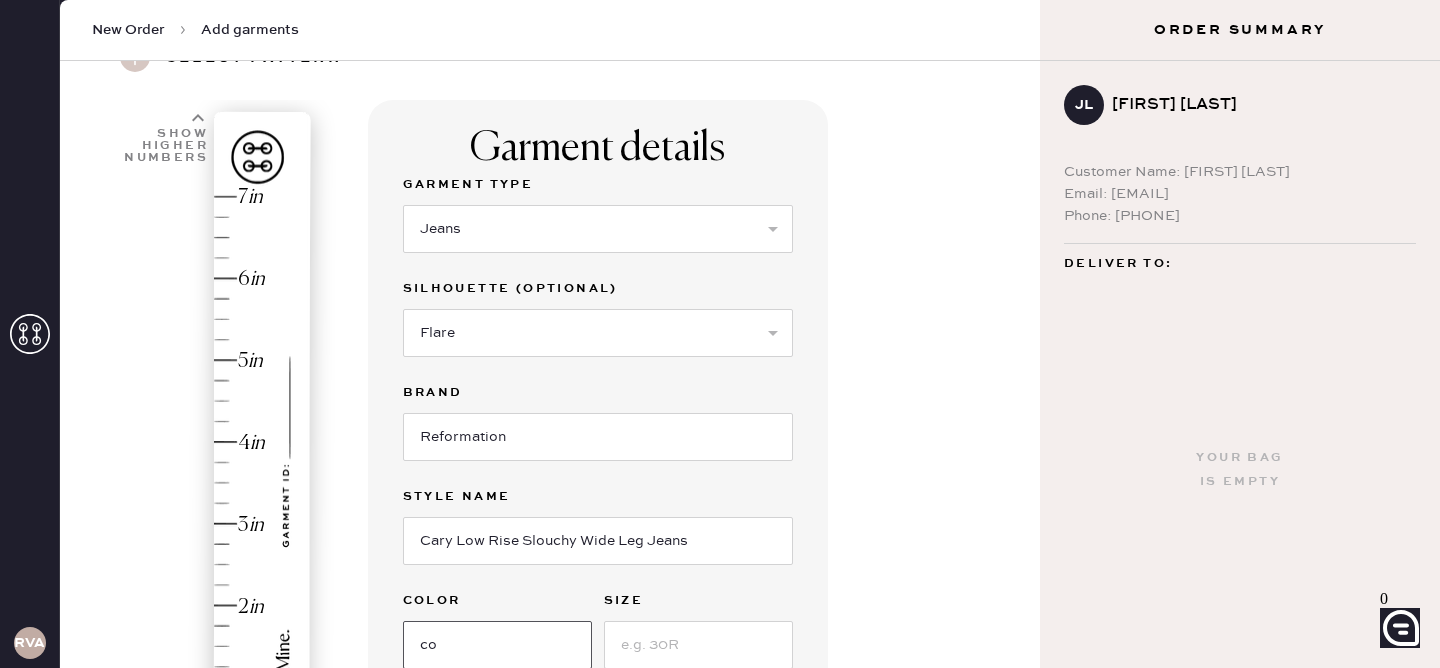 type on "Colorado" 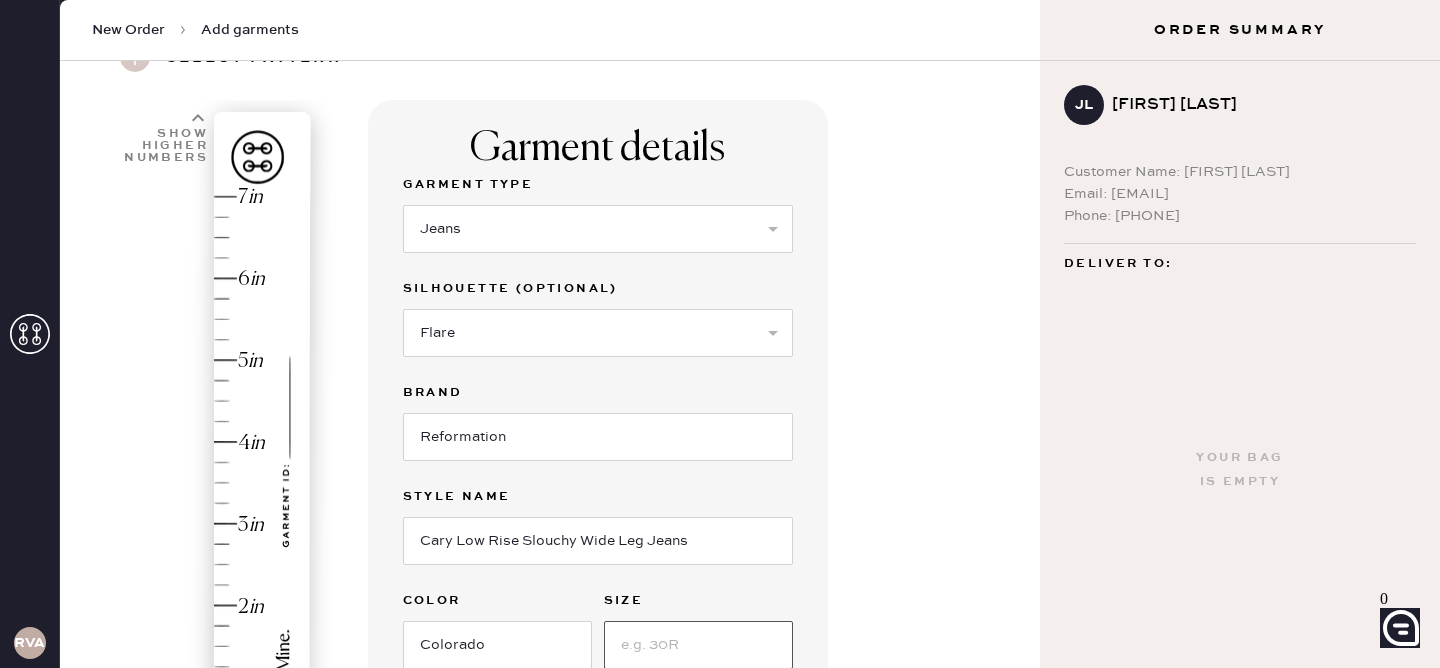 click at bounding box center (698, 645) 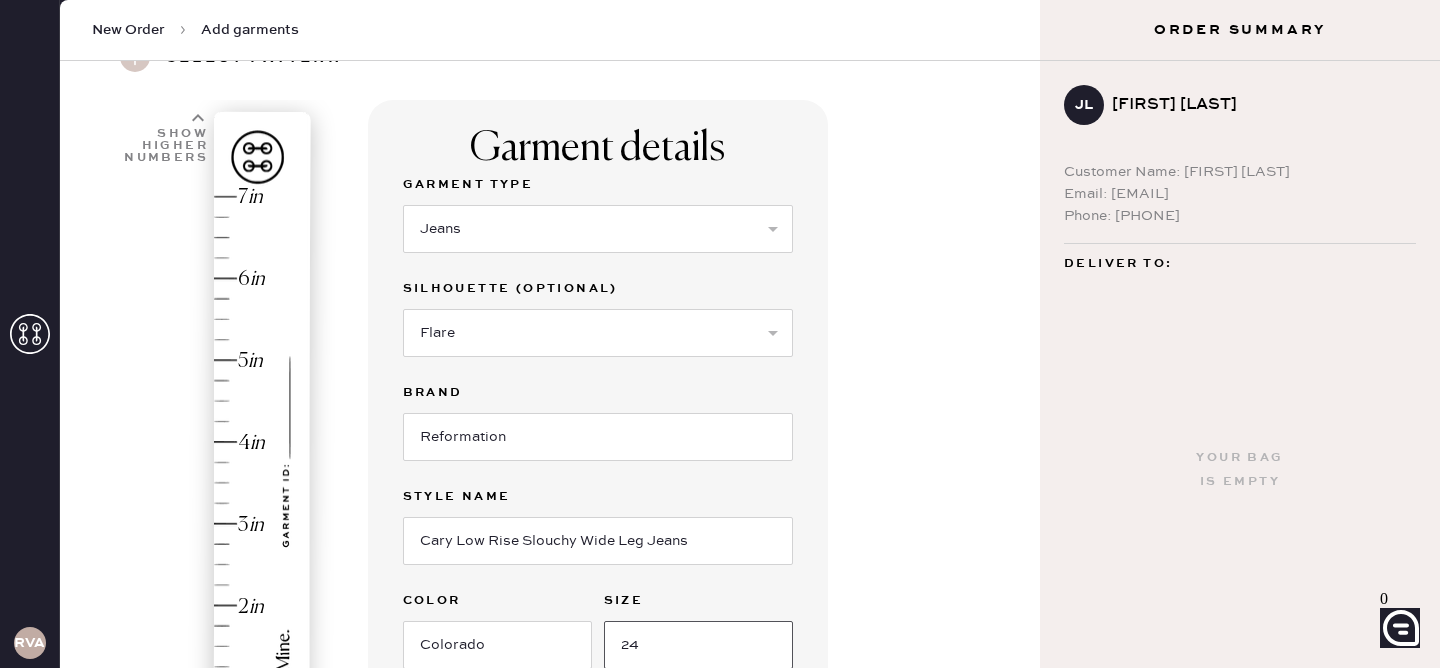 type on "24" 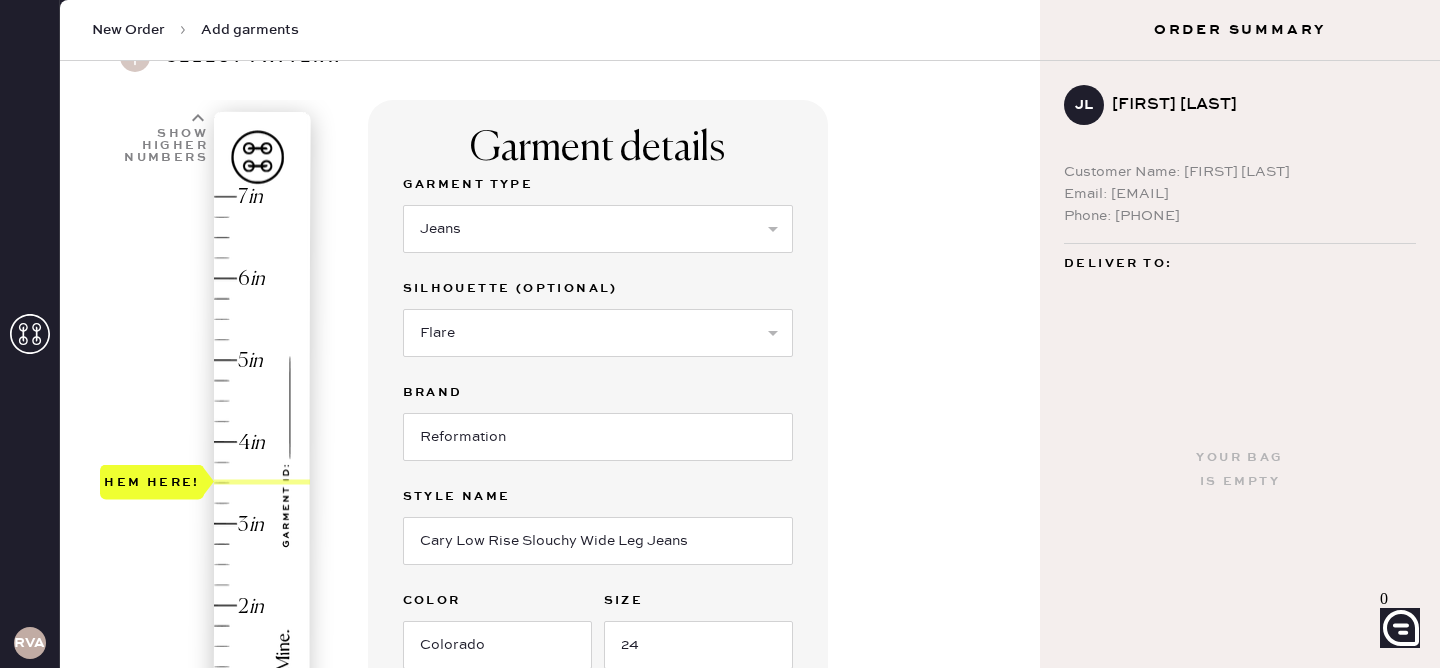 click on "Hem here!" at bounding box center [206, 483] 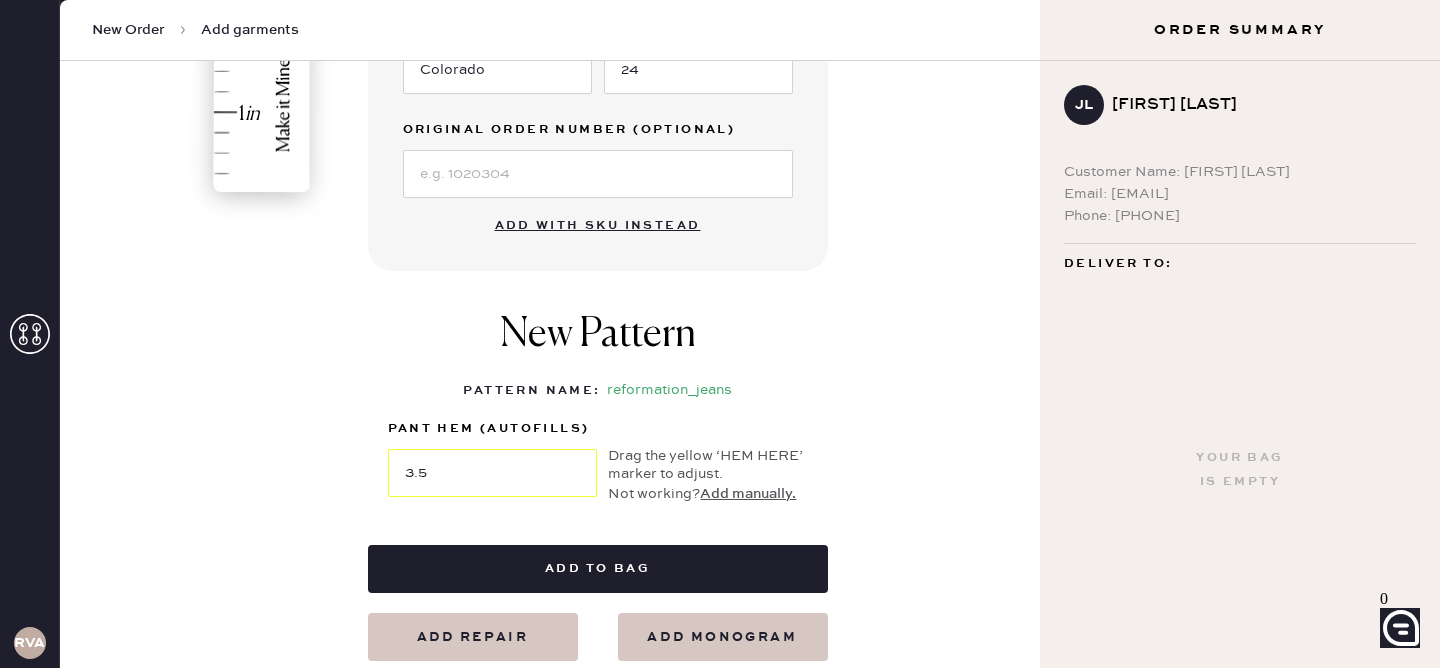 scroll, scrollTop: 705, scrollLeft: 0, axis: vertical 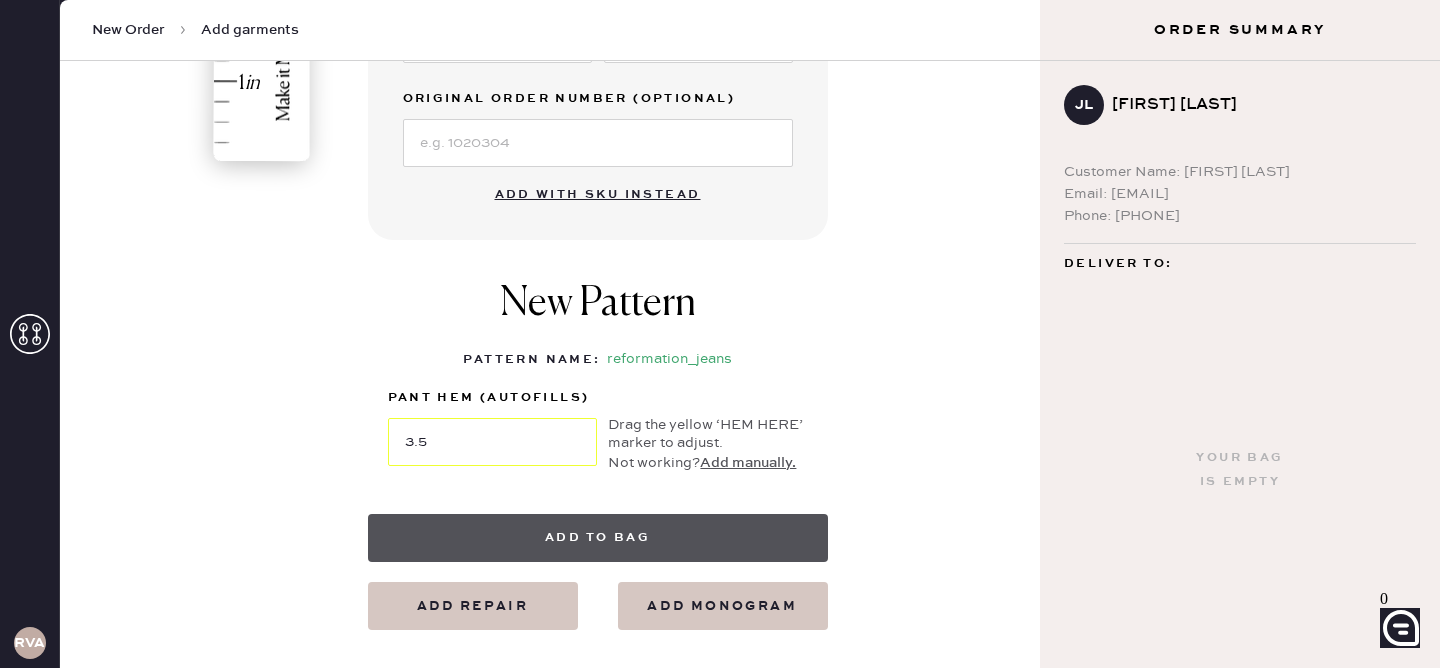 click on "Add to bag" at bounding box center (598, 538) 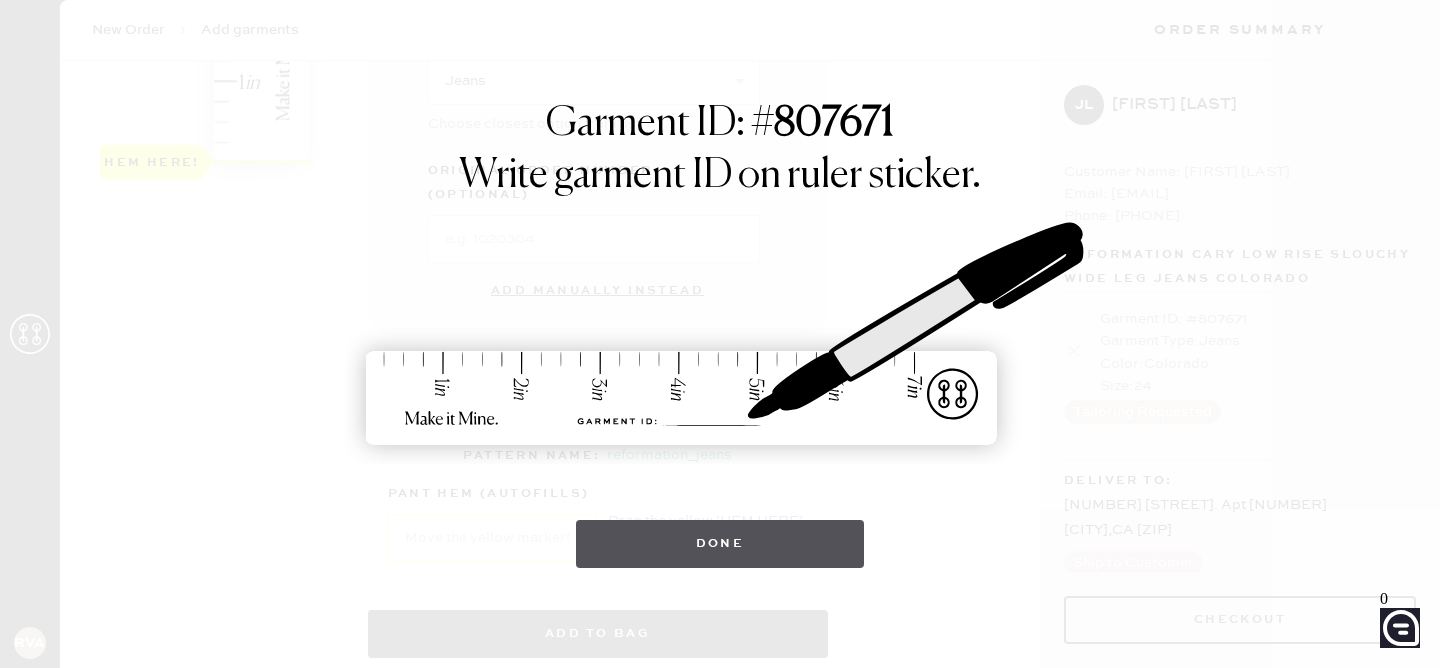click on "Done" at bounding box center [720, 544] 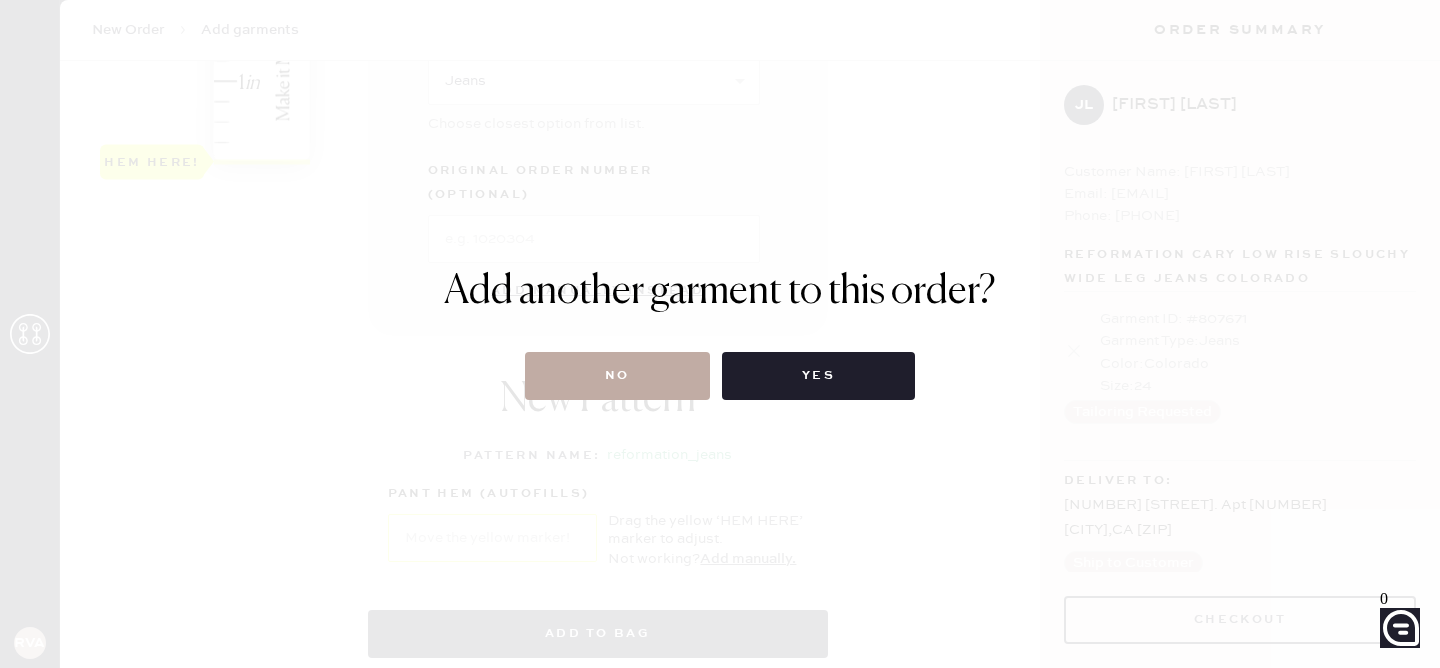 click on "No" at bounding box center (617, 376) 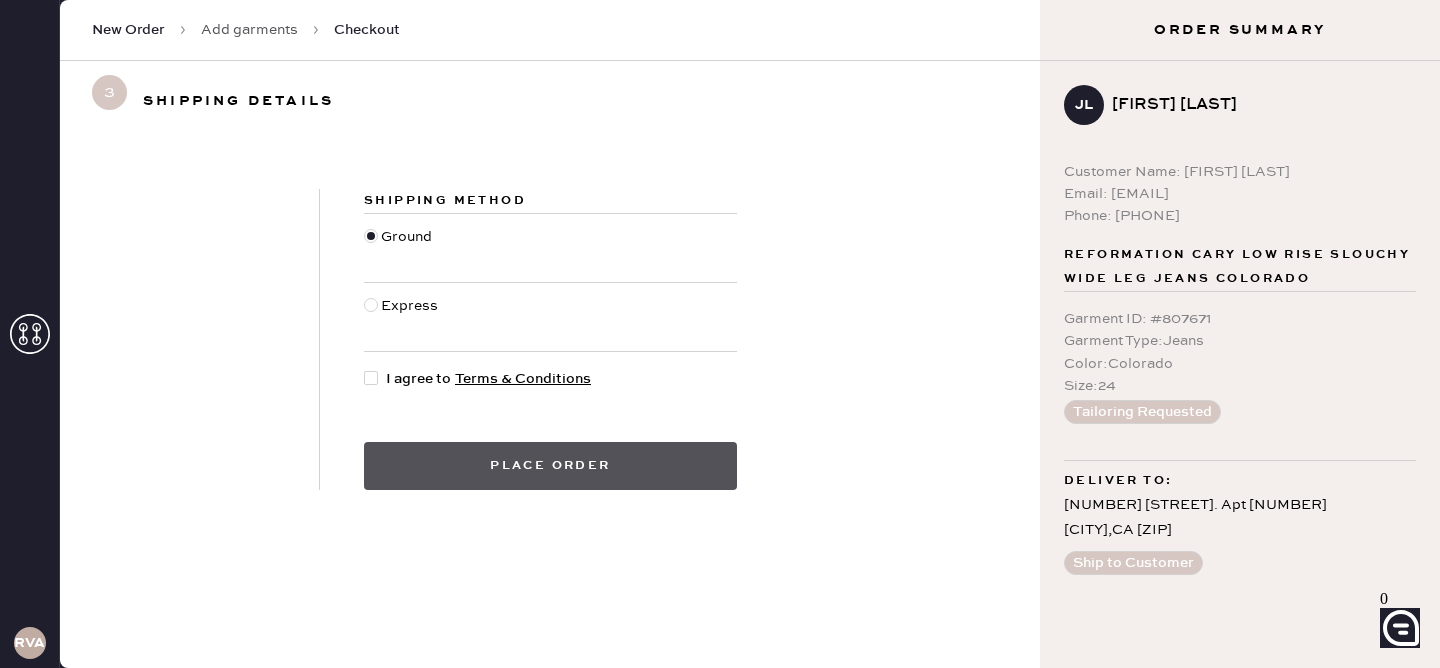 click on "Place order" at bounding box center (550, 466) 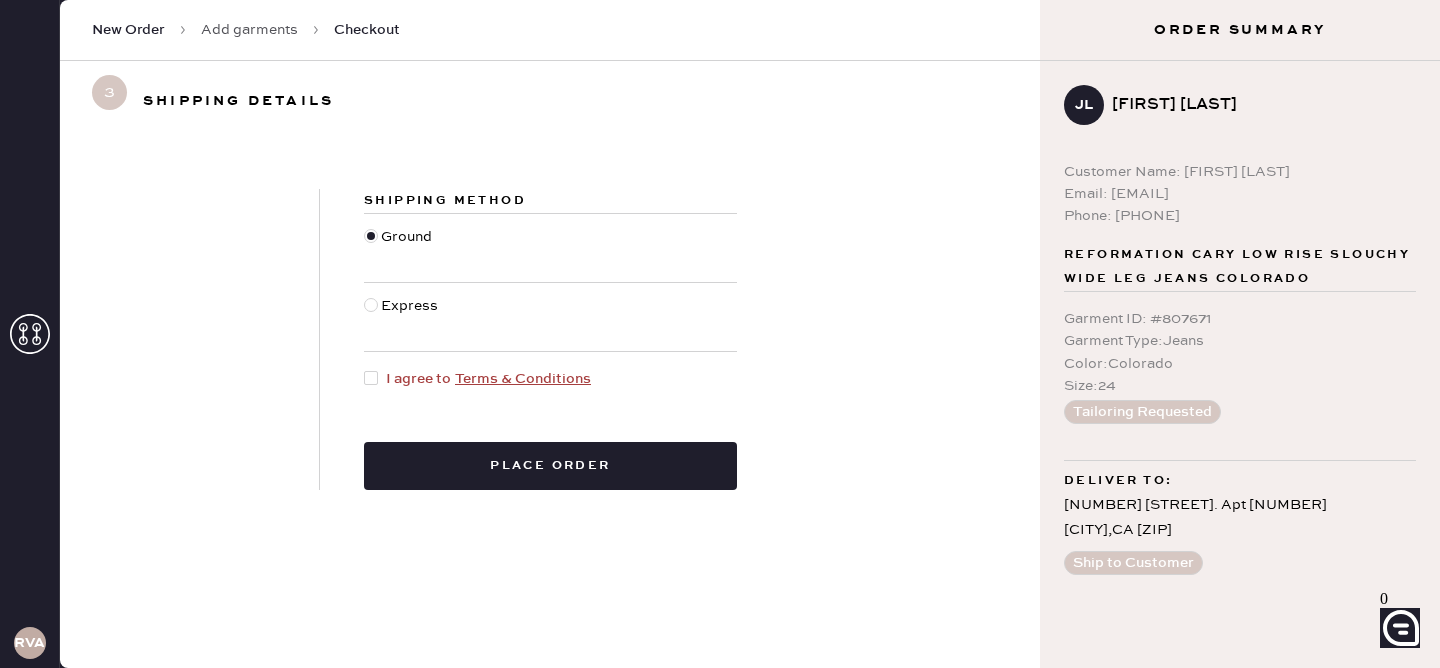 click on "Shipping Method Ground Express I agree to Terms & Conditions Place order" at bounding box center [550, 339] 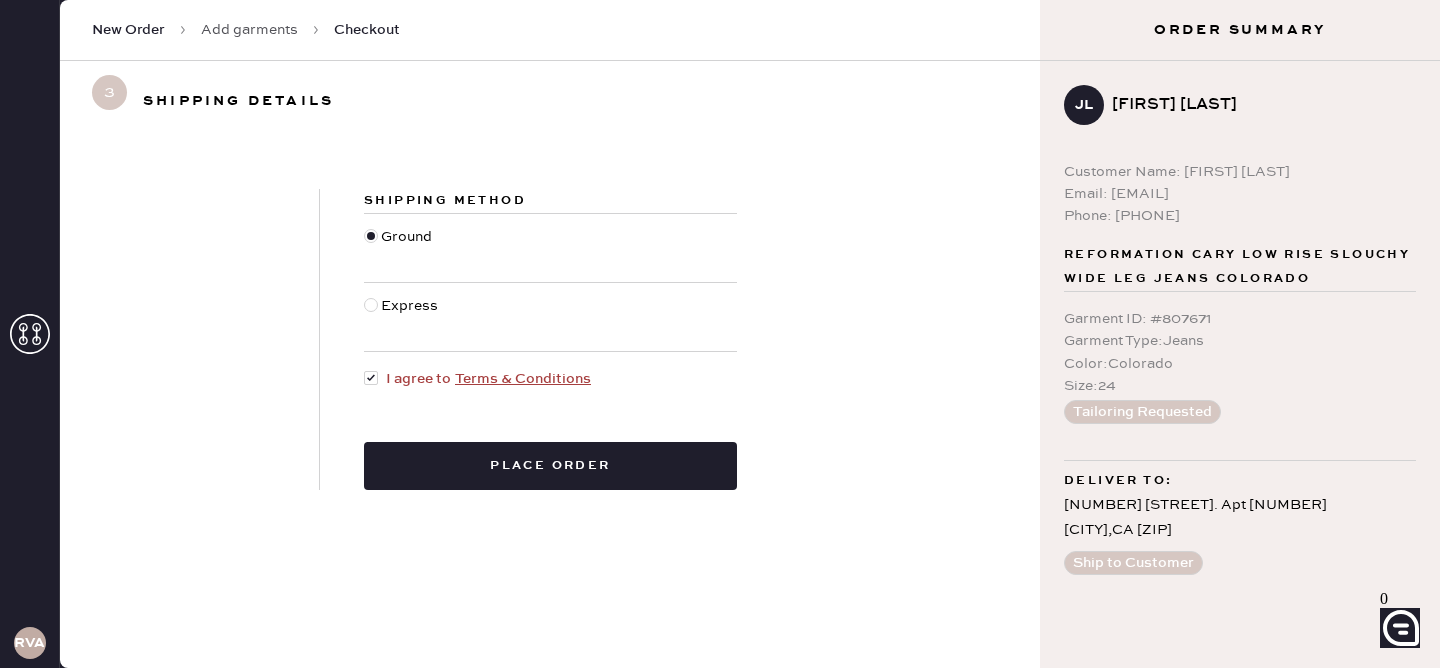 click at bounding box center (371, 236) 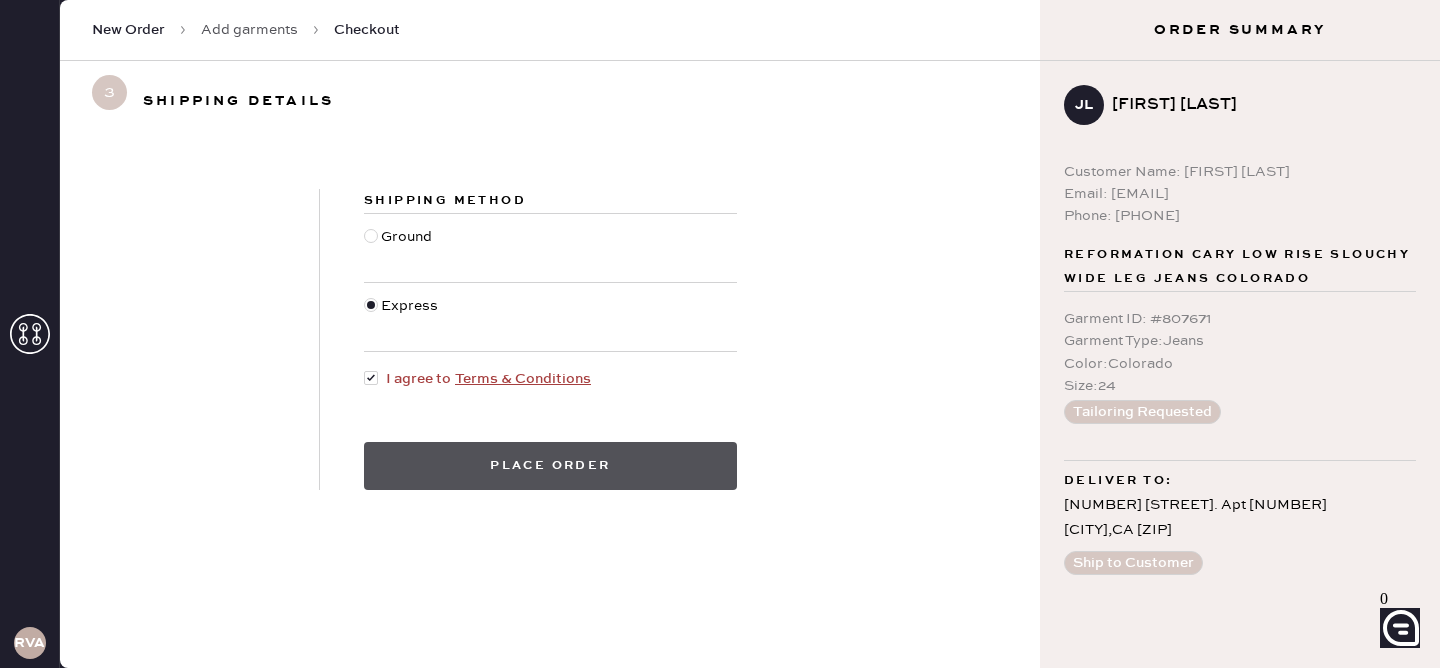click on "Place order" at bounding box center [550, 466] 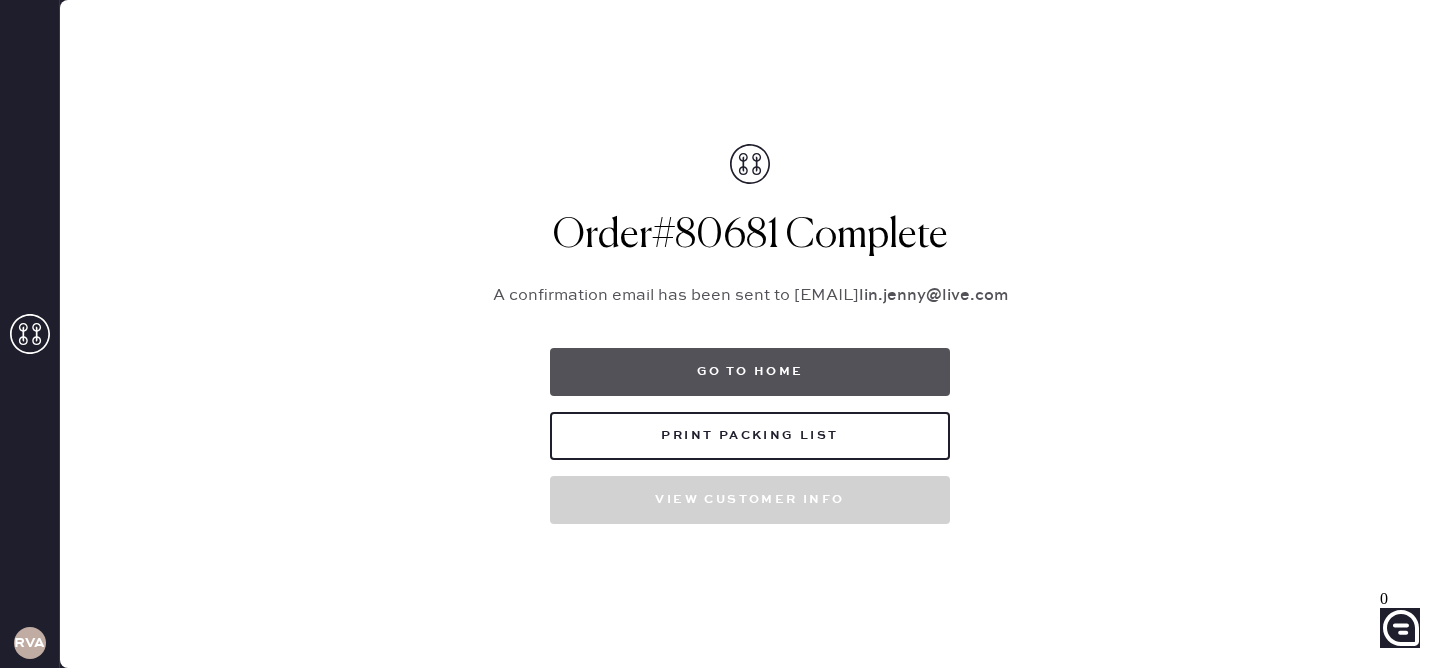click on "Go to home" at bounding box center [750, 372] 